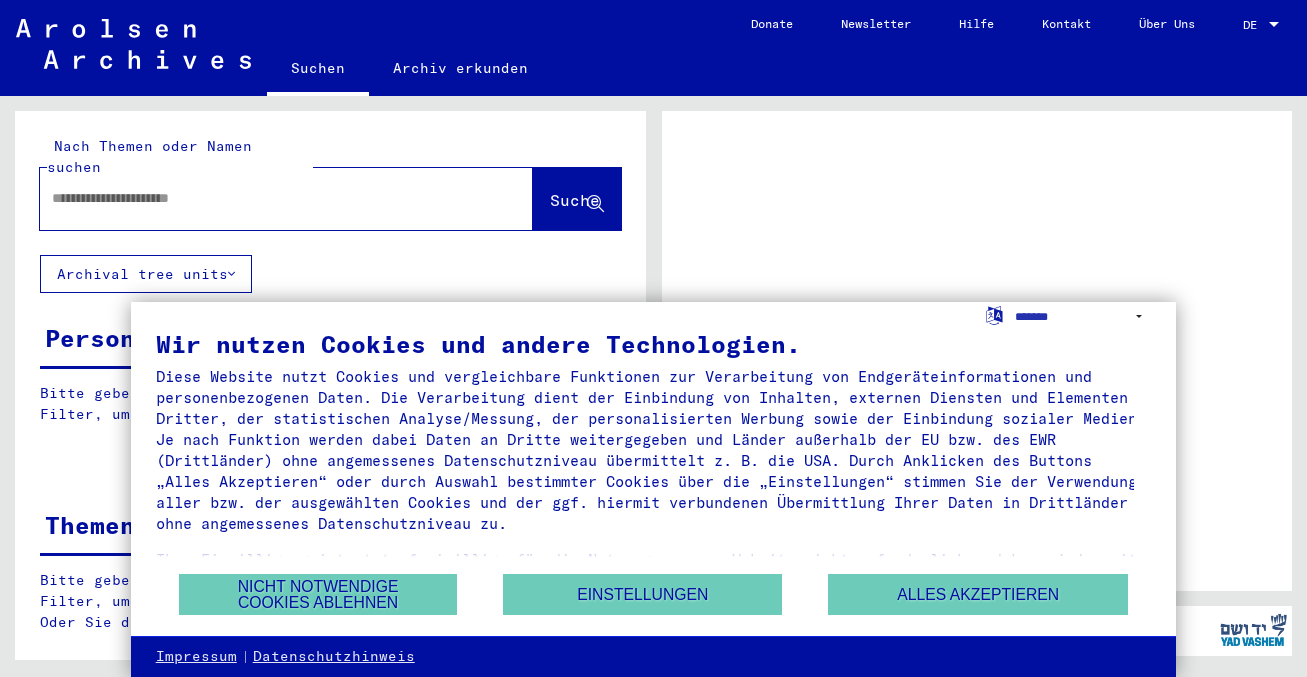 scroll, scrollTop: 0, scrollLeft: 0, axis: both 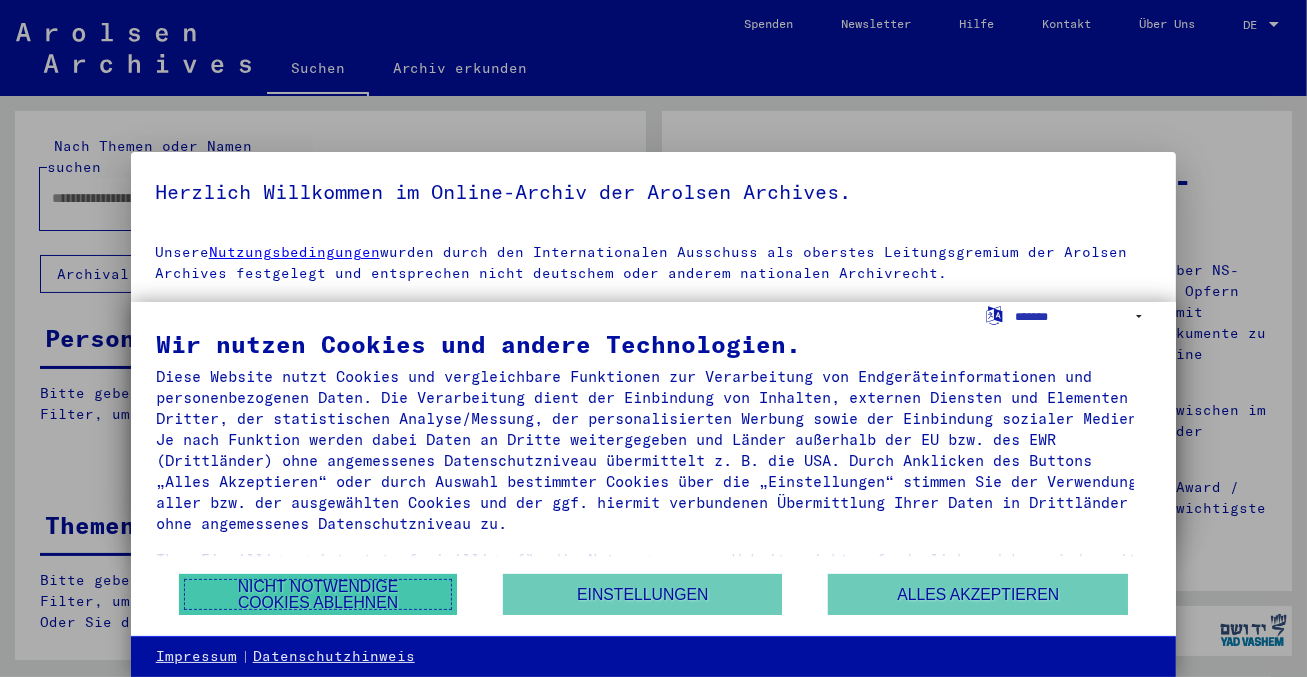 click on "Nicht notwendige Cookies ablehnen" at bounding box center [318, 594] 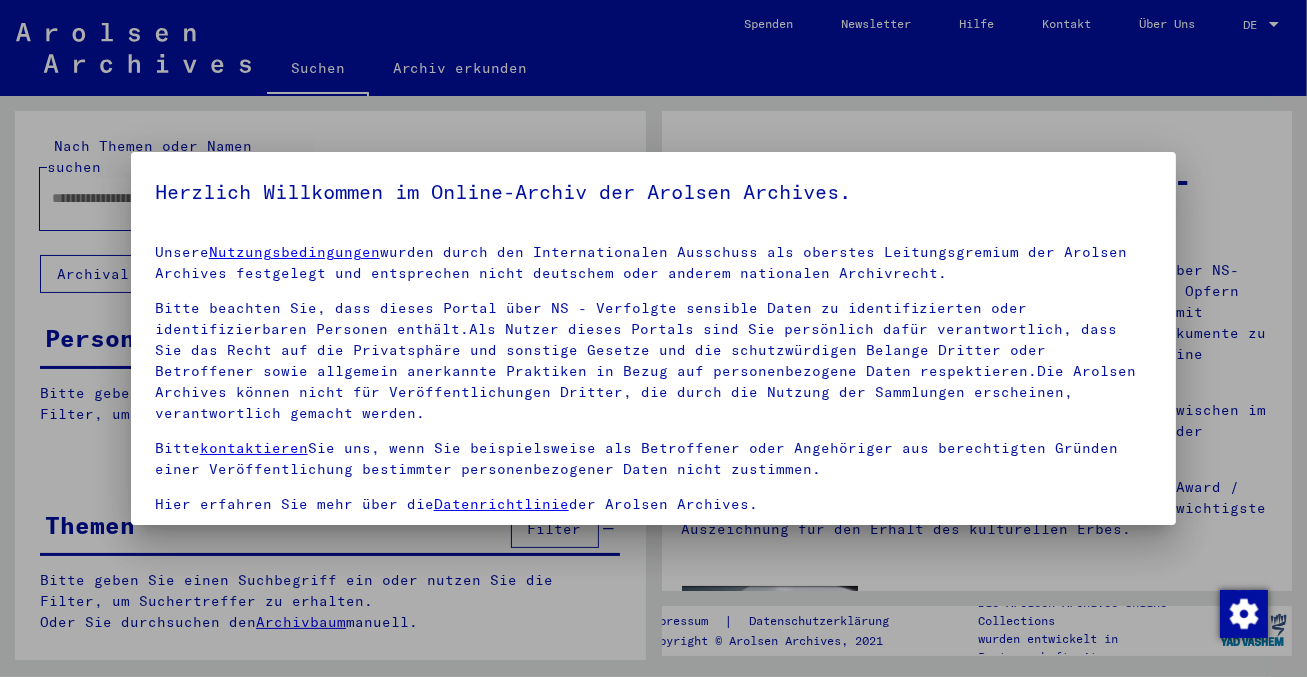 scroll, scrollTop: 82, scrollLeft: 0, axis: vertical 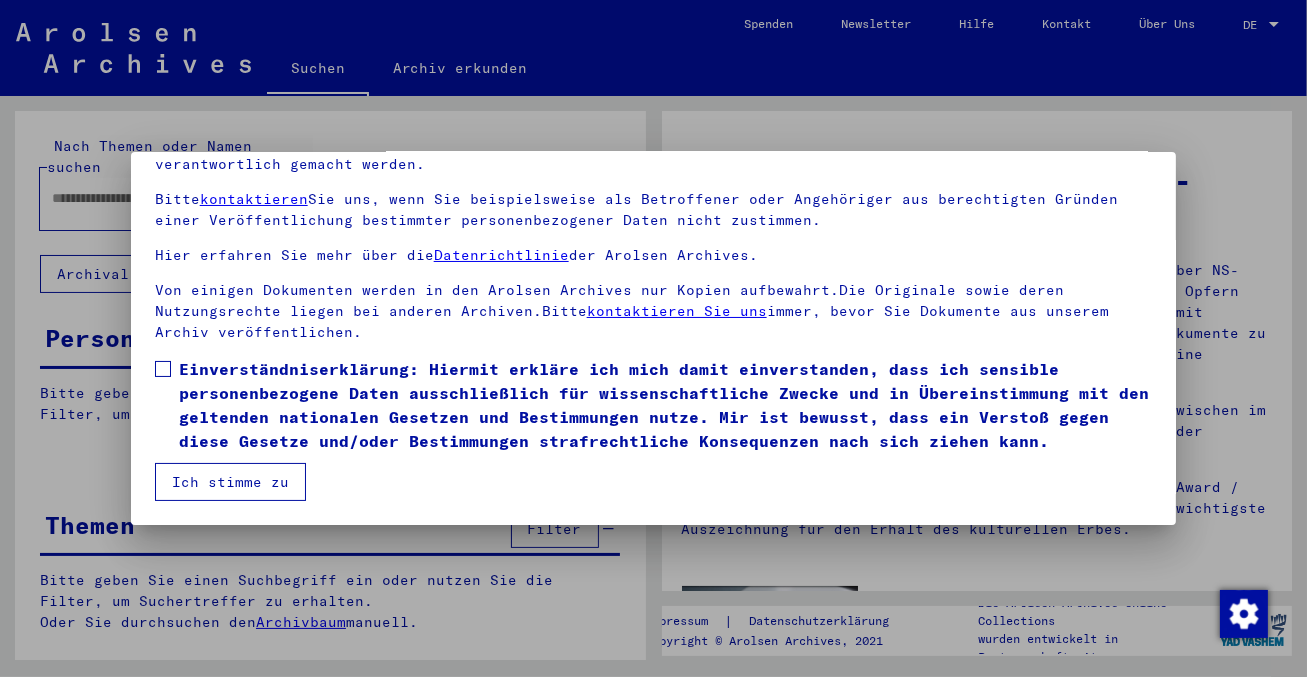click on "Ich stimme zu" at bounding box center [230, 482] 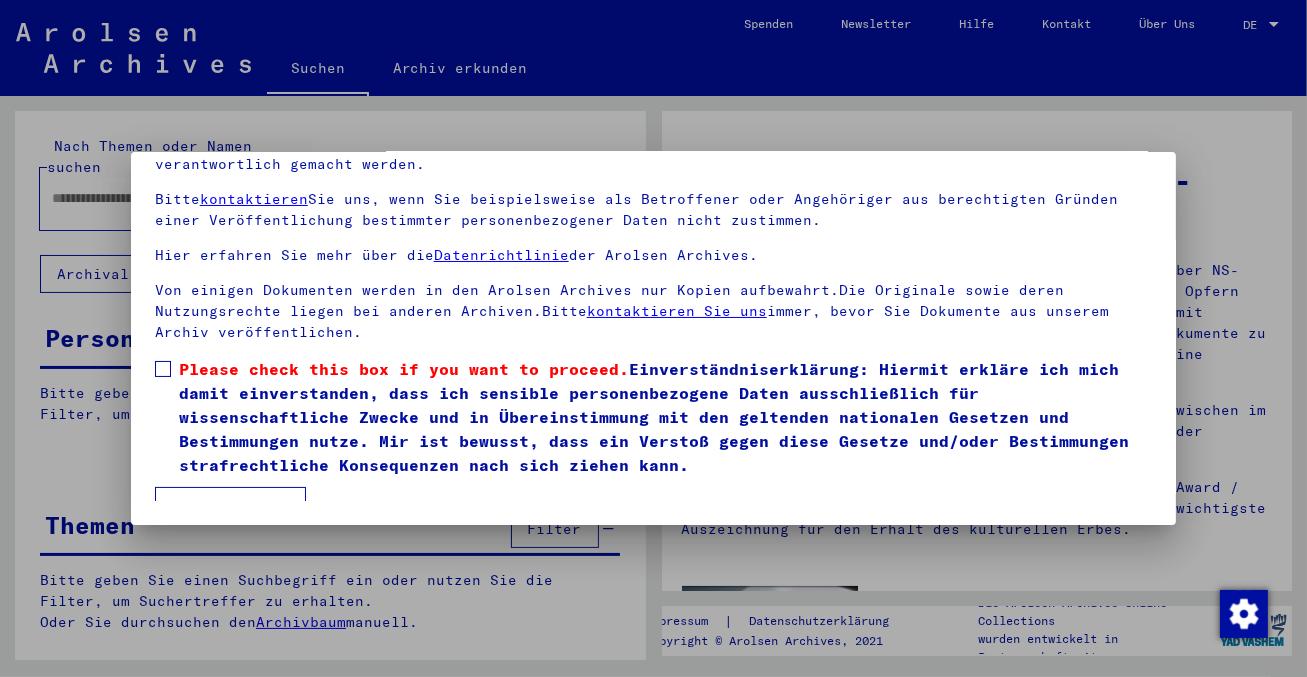 scroll, scrollTop: 106, scrollLeft: 0, axis: vertical 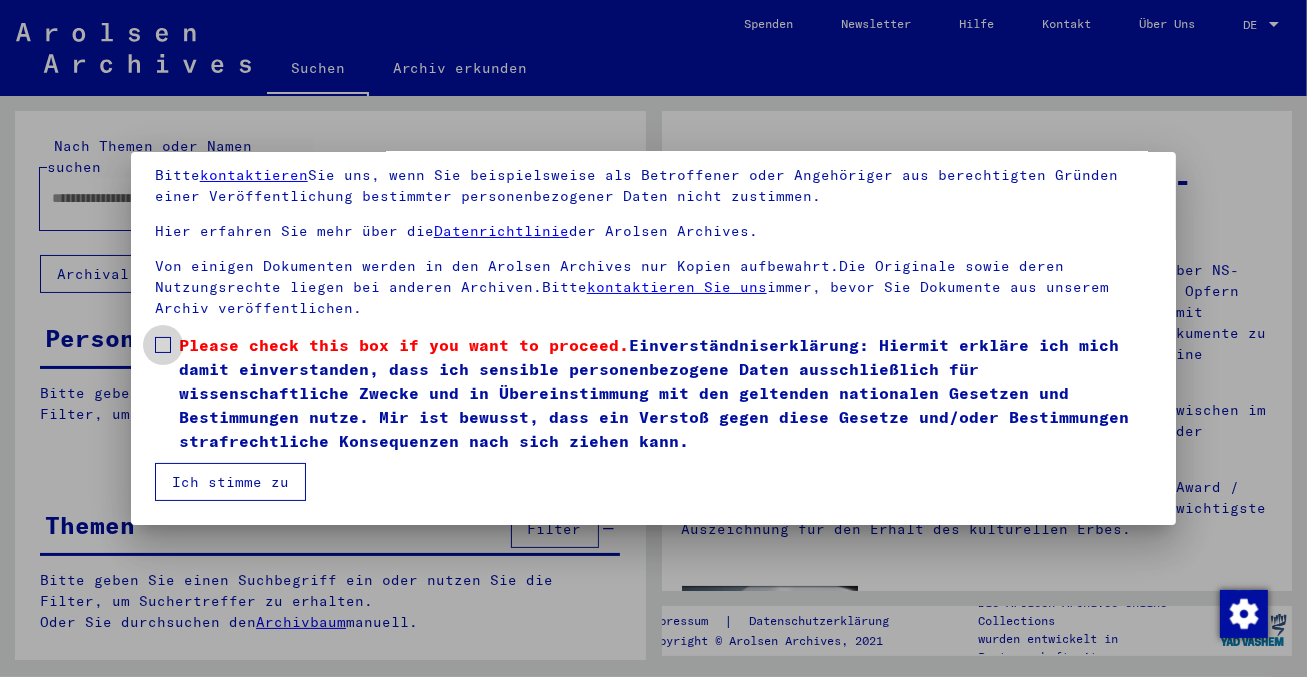 click at bounding box center (163, 345) 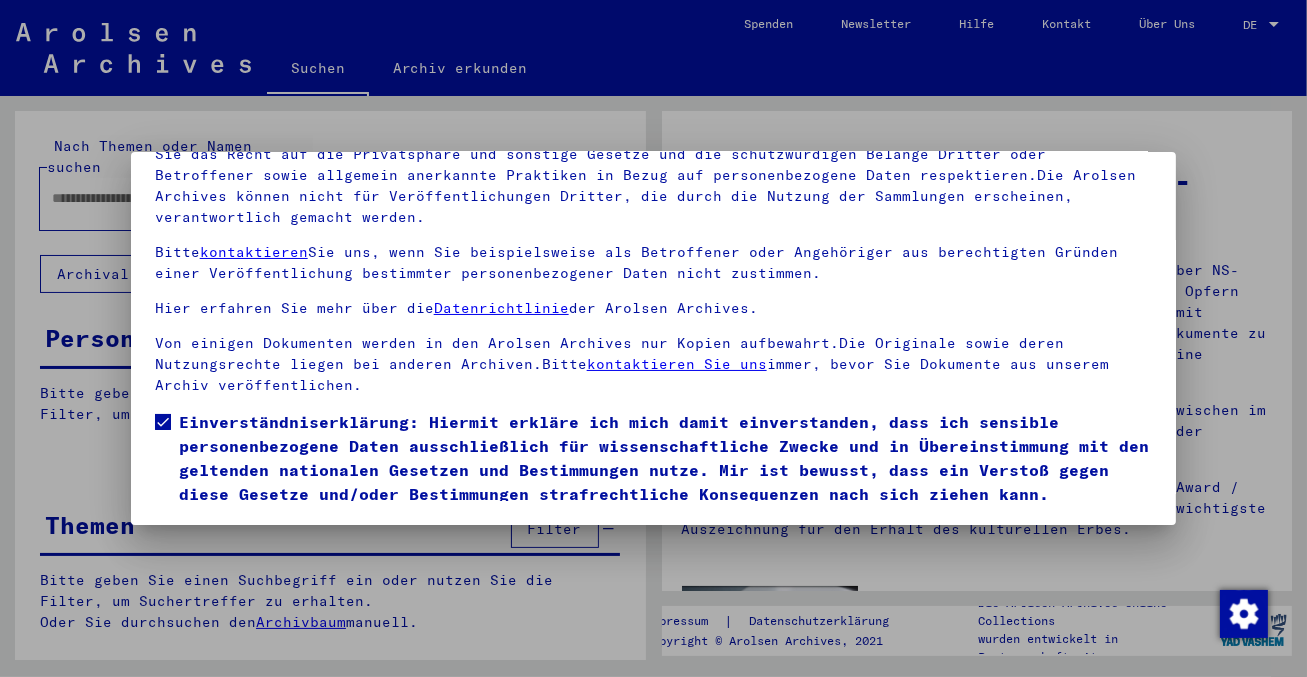 scroll, scrollTop: 0, scrollLeft: 0, axis: both 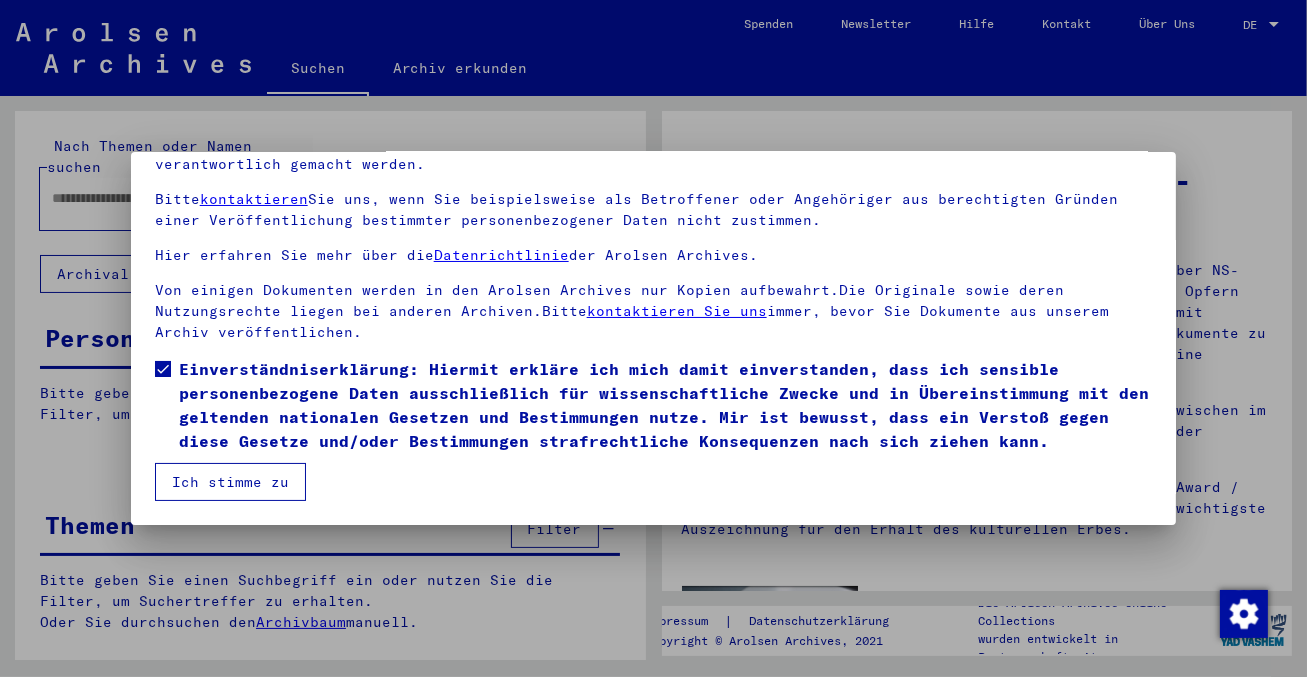 click on "Ich stimme zu" at bounding box center (230, 482) 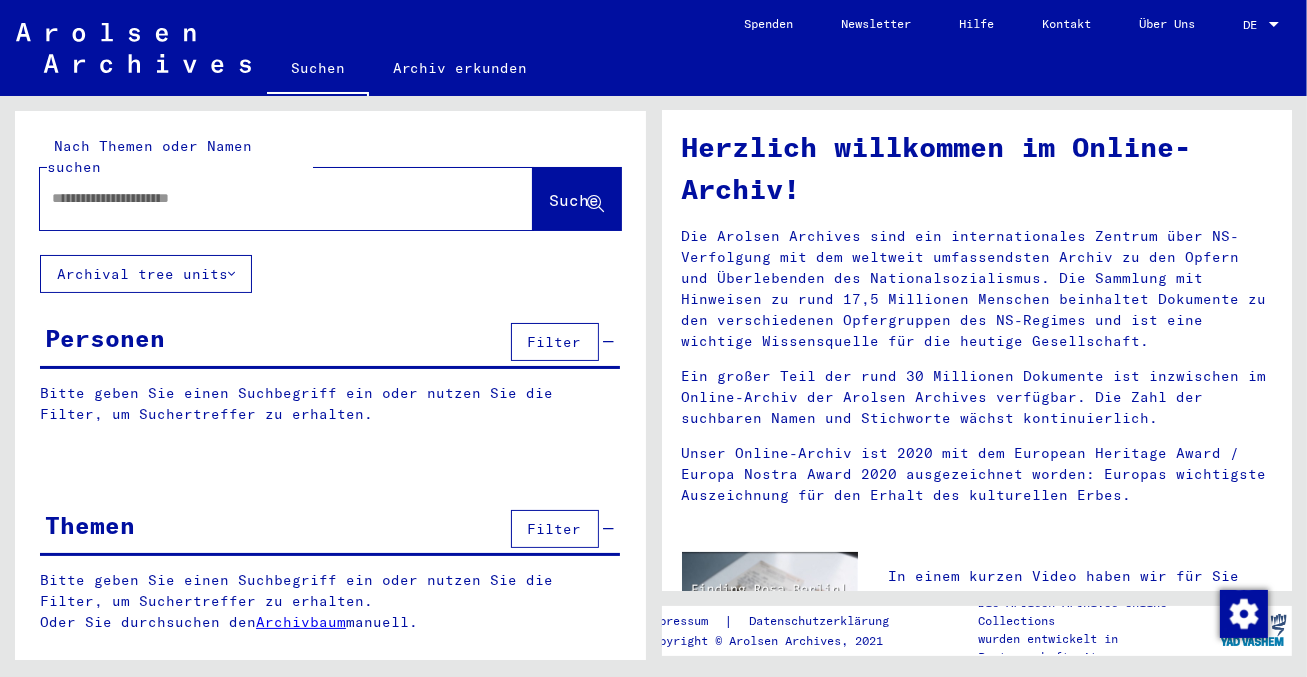 scroll, scrollTop: 0, scrollLeft: 0, axis: both 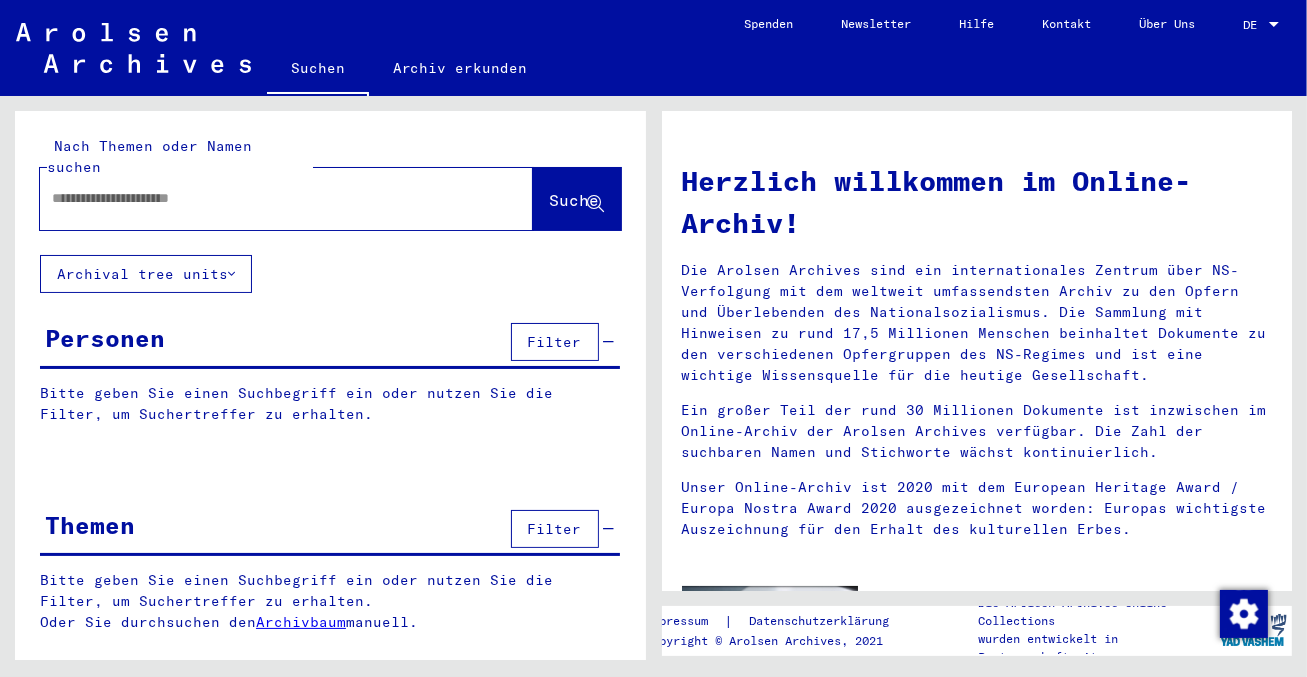 click on "Filter" at bounding box center (555, 342) 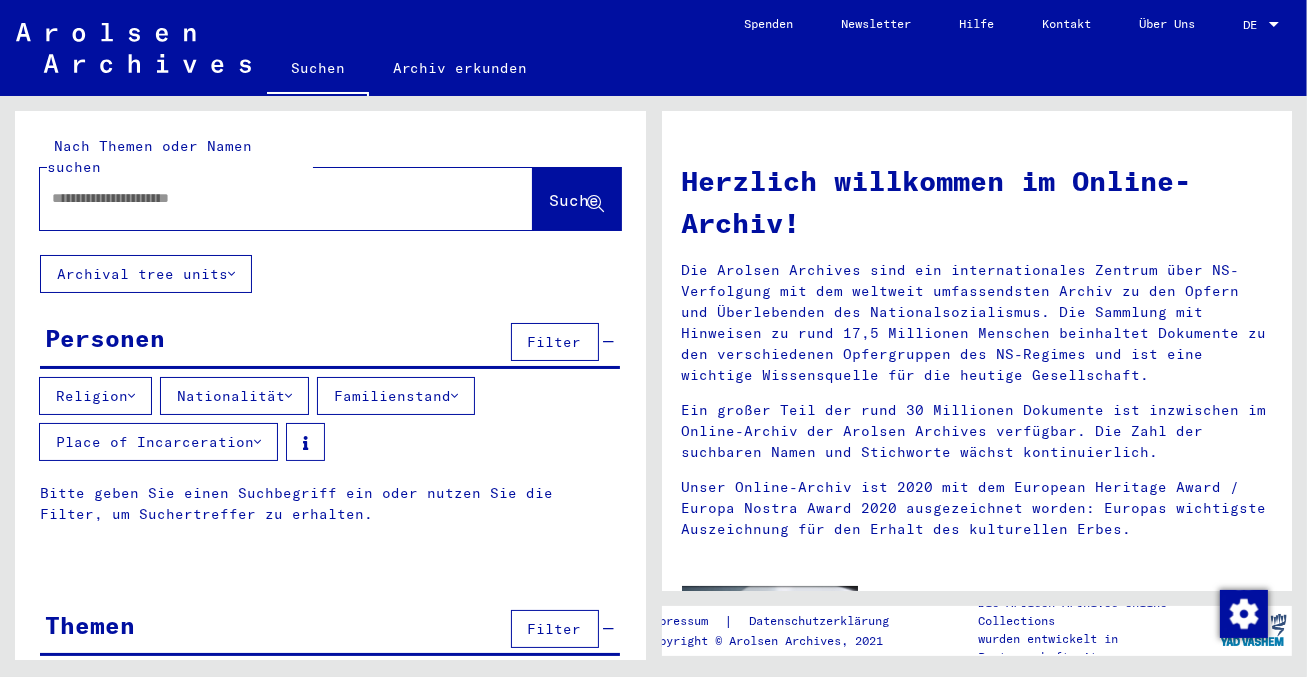 click at bounding box center (131, 396) 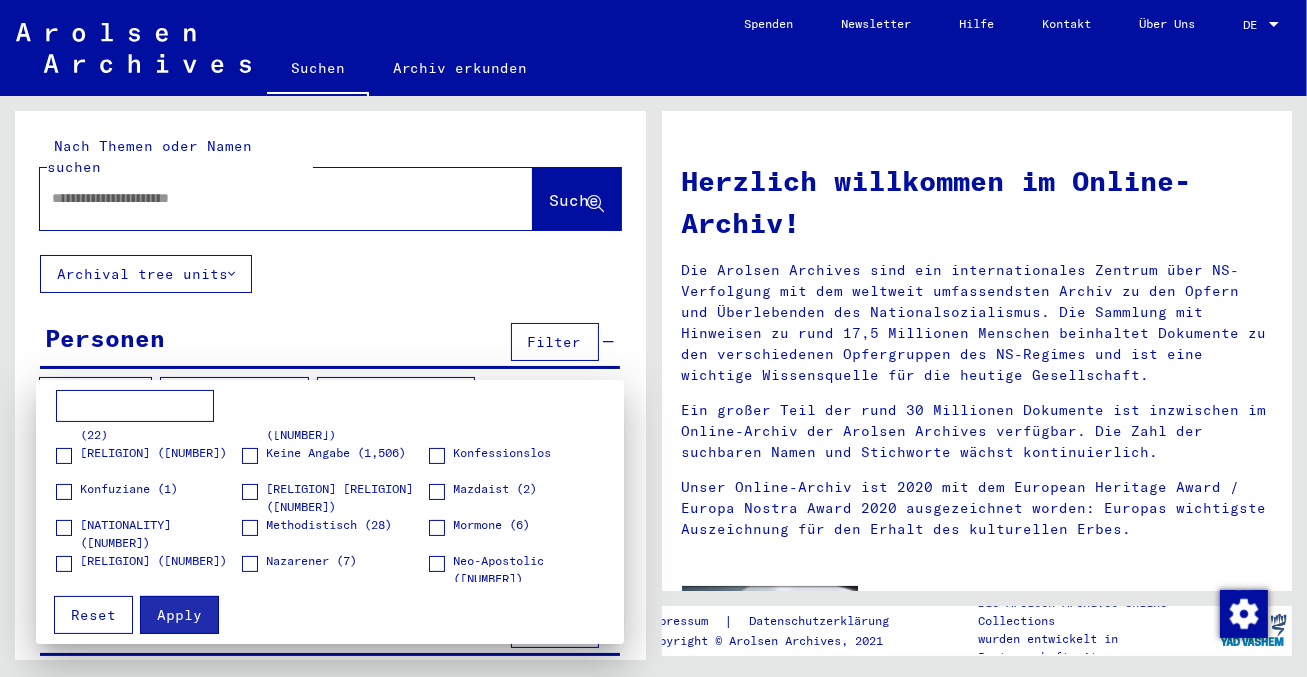 scroll, scrollTop: 365, scrollLeft: 0, axis: vertical 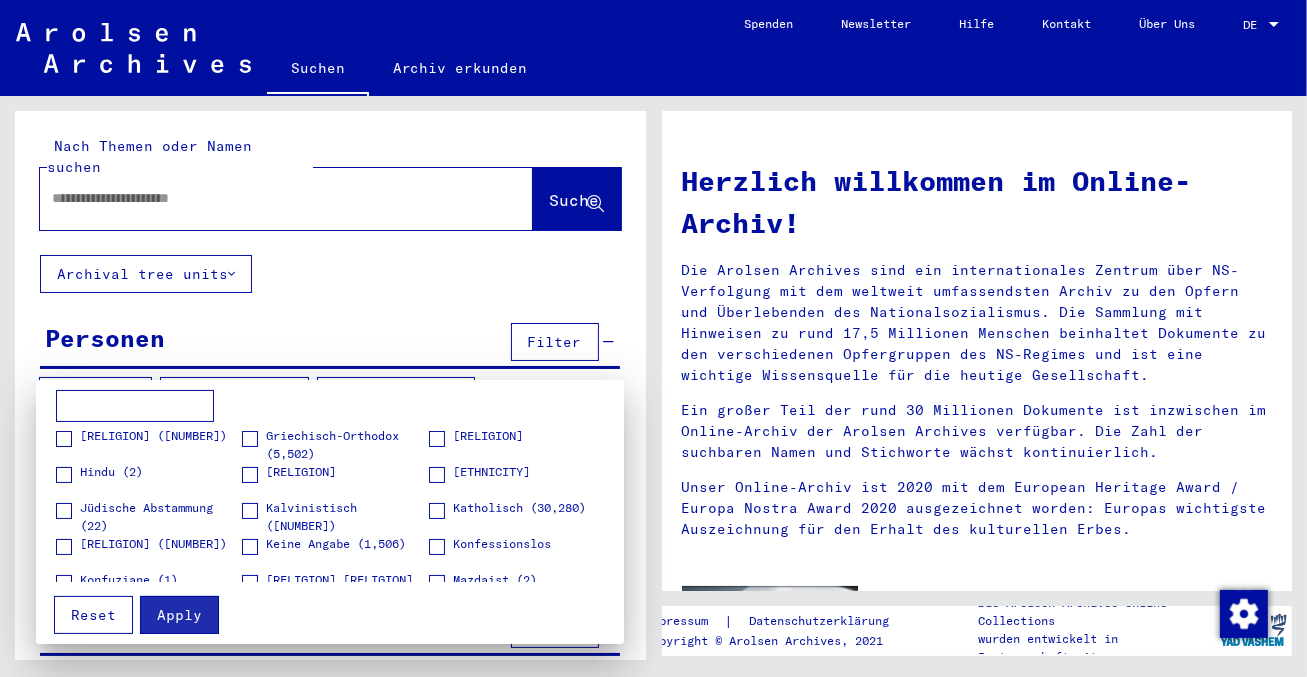 click at bounding box center [437, 475] 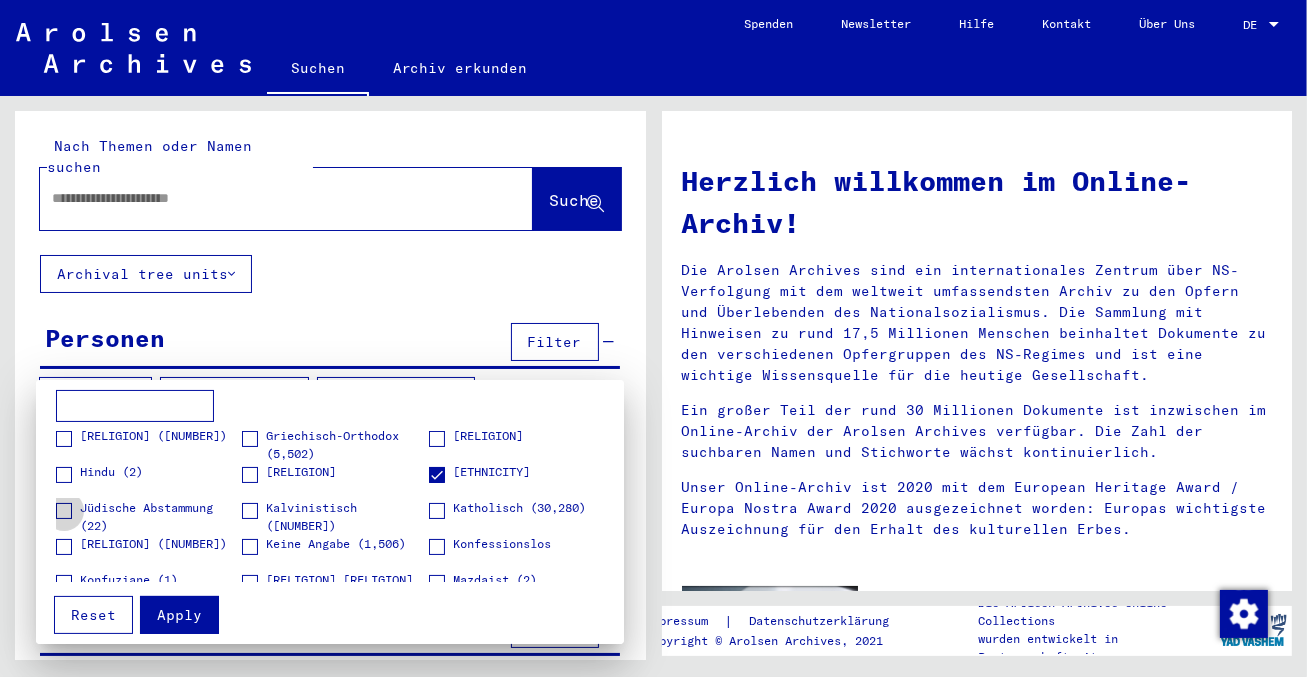 click at bounding box center [64, 511] 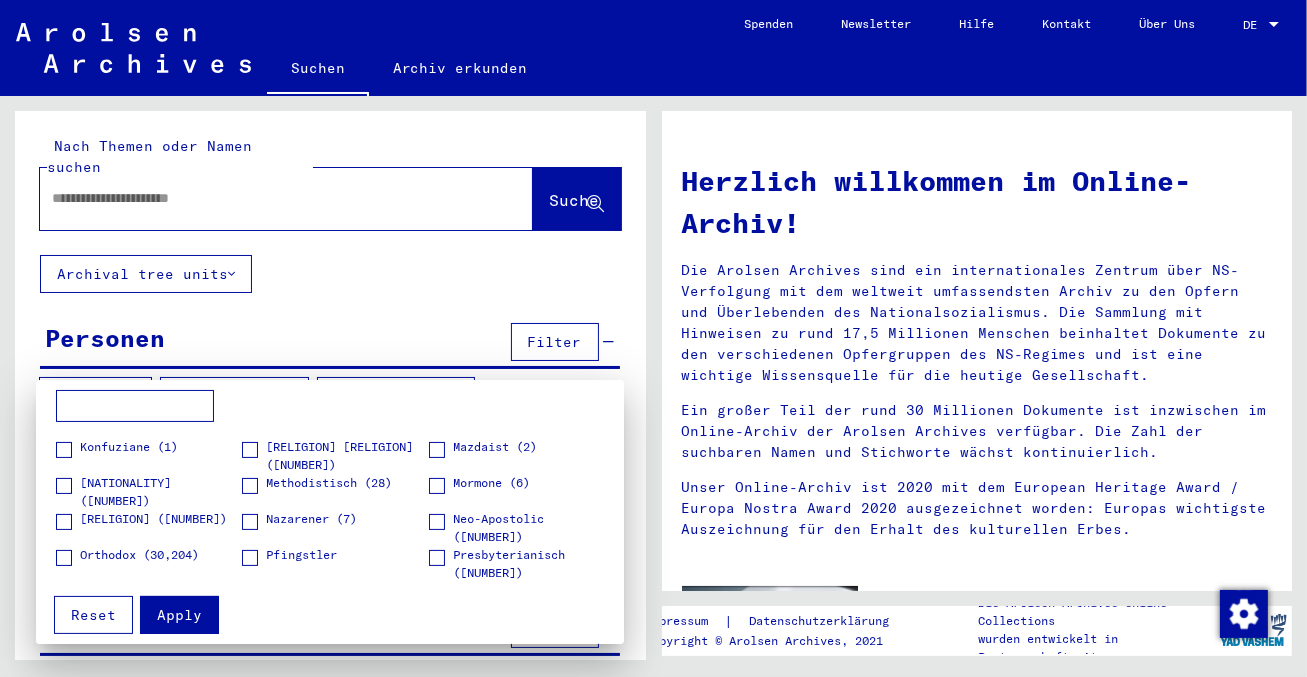 scroll, scrollTop: 547, scrollLeft: 0, axis: vertical 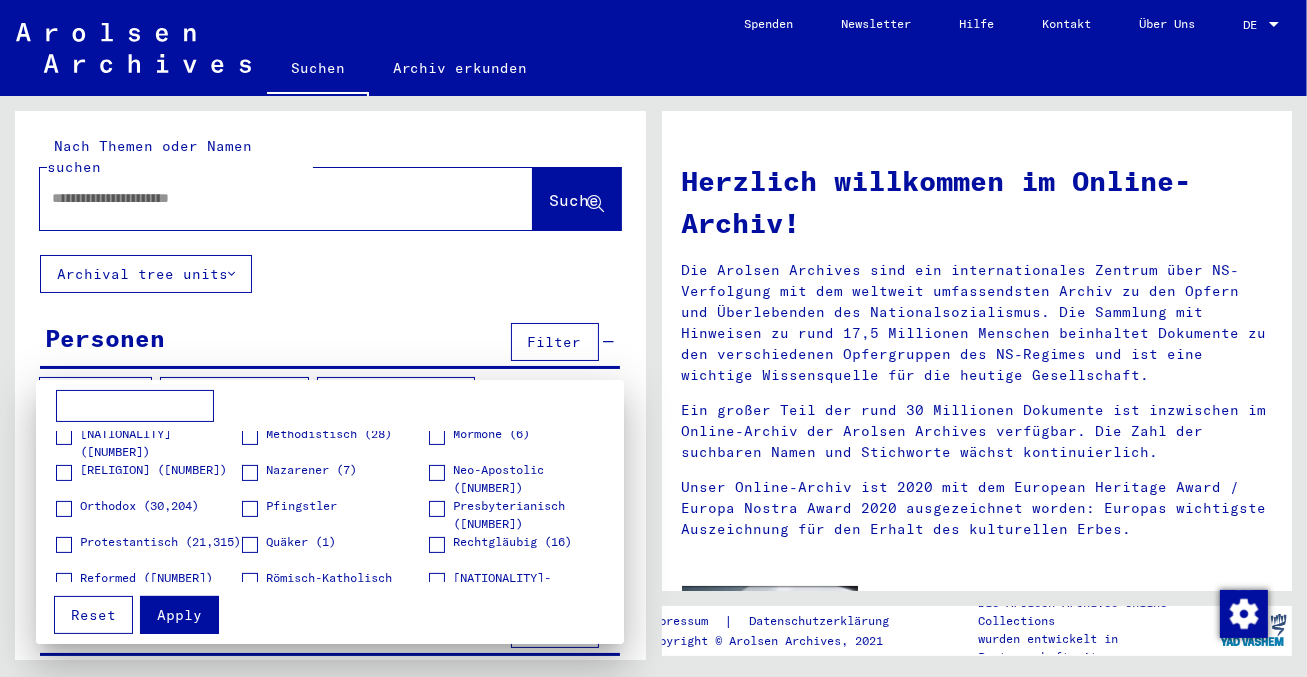click on "Apply" at bounding box center (179, 615) 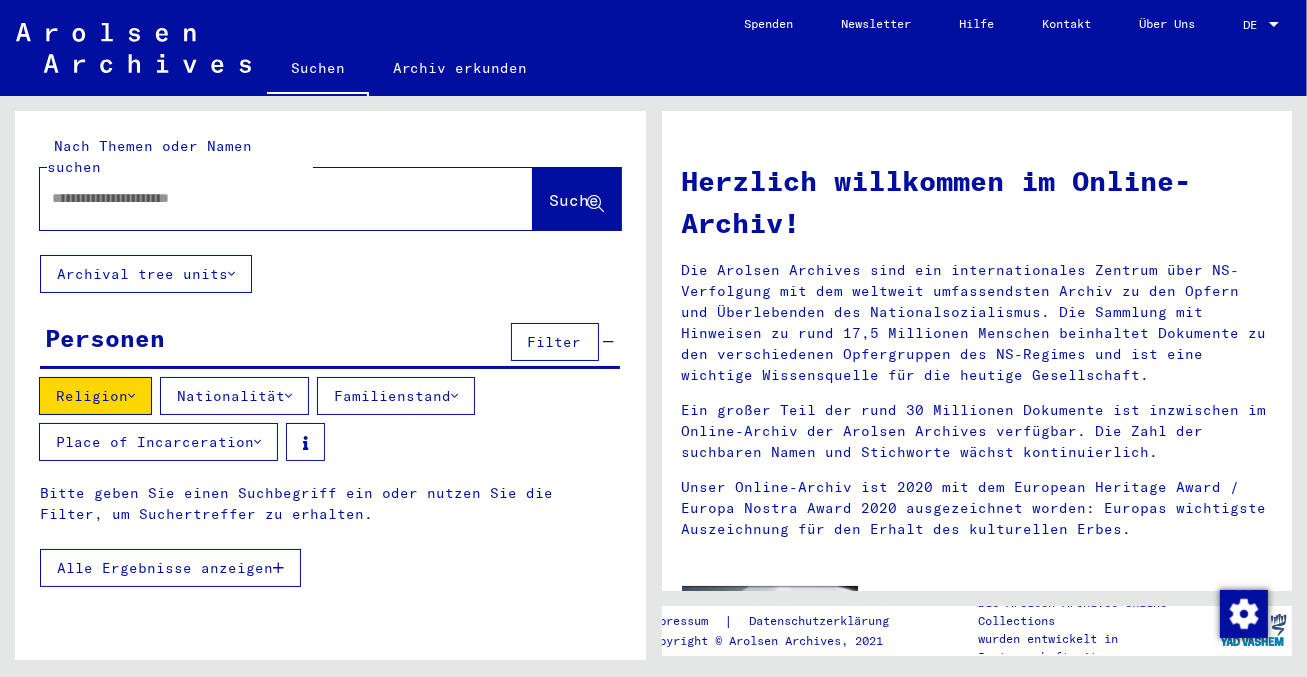click at bounding box center [131, 396] 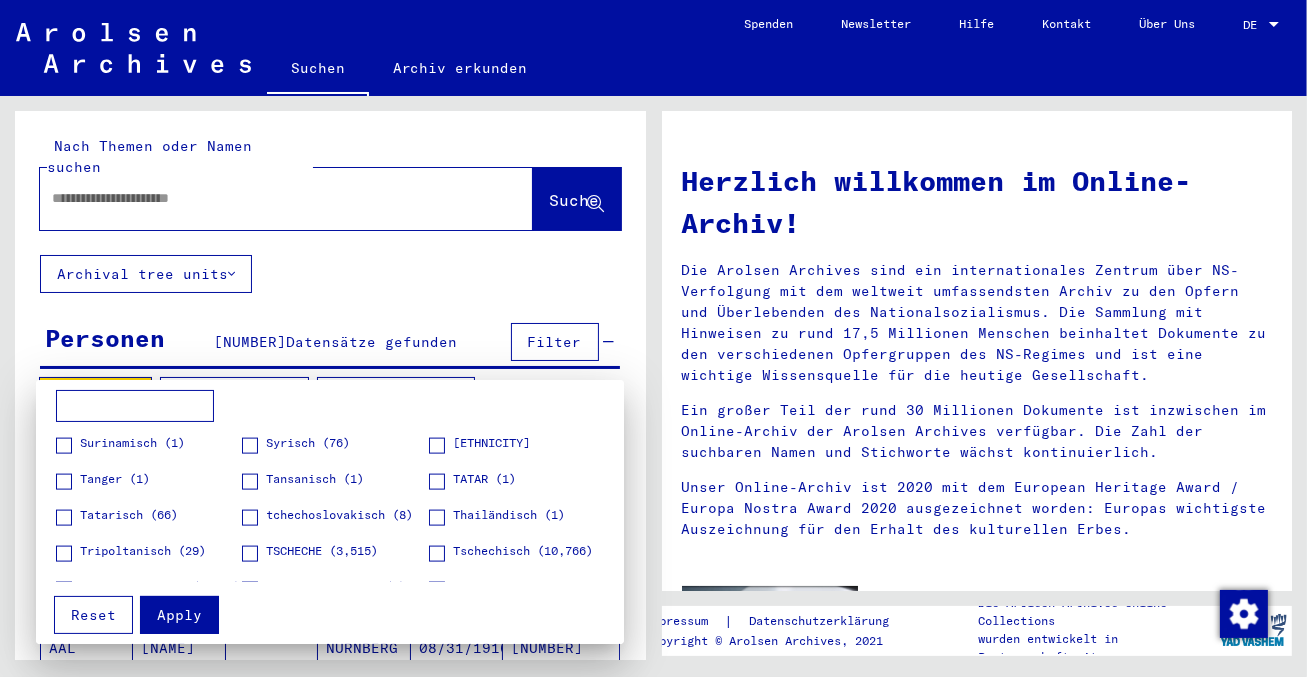 scroll, scrollTop: 2645, scrollLeft: 0, axis: vertical 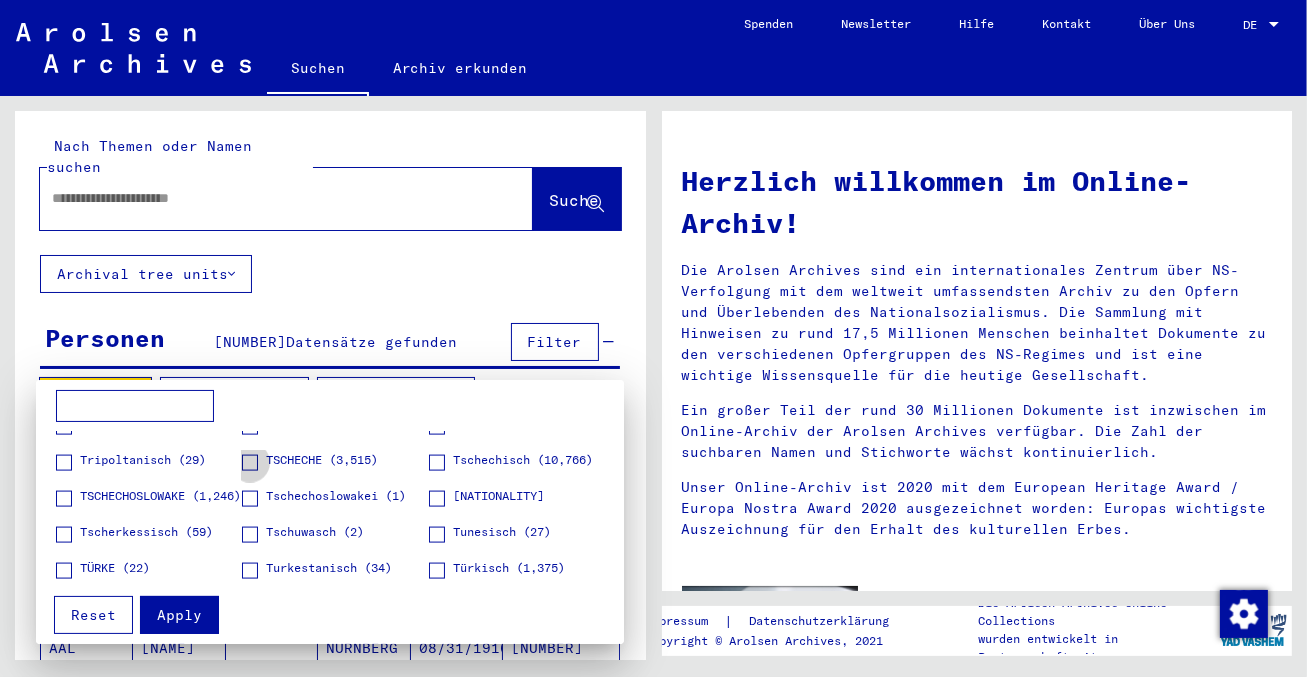 click at bounding box center [250, 463] 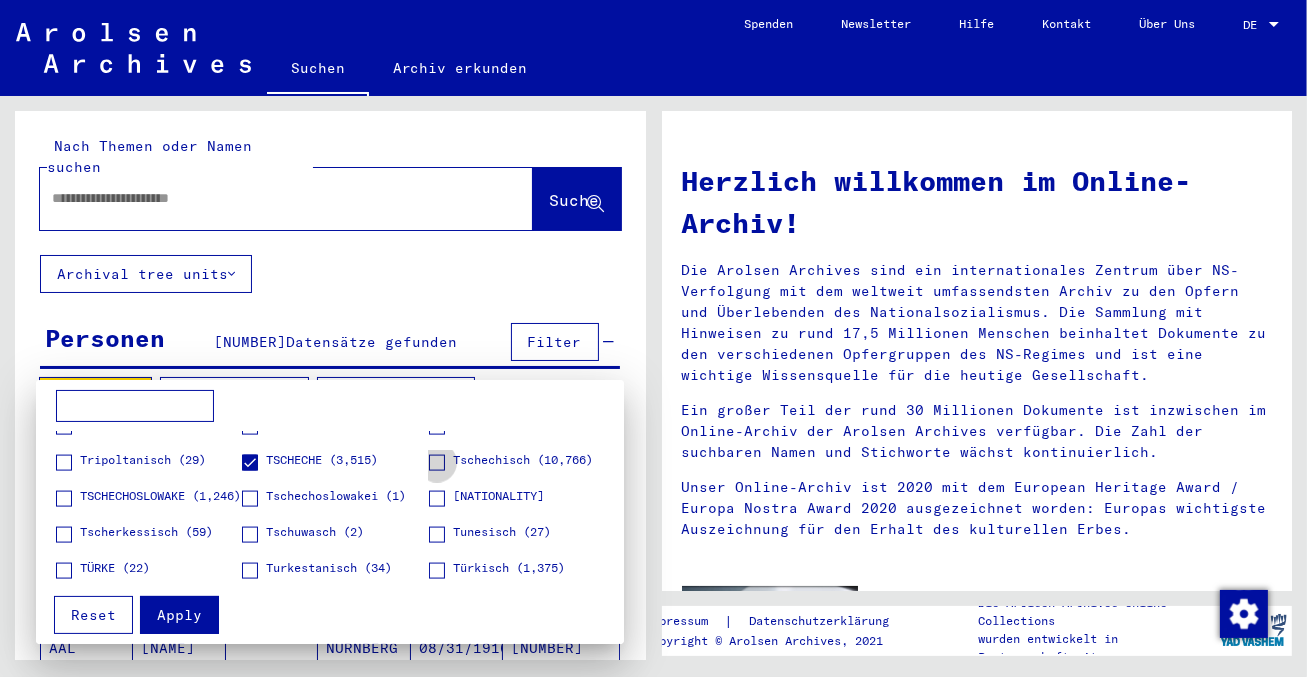 click at bounding box center (437, 463) 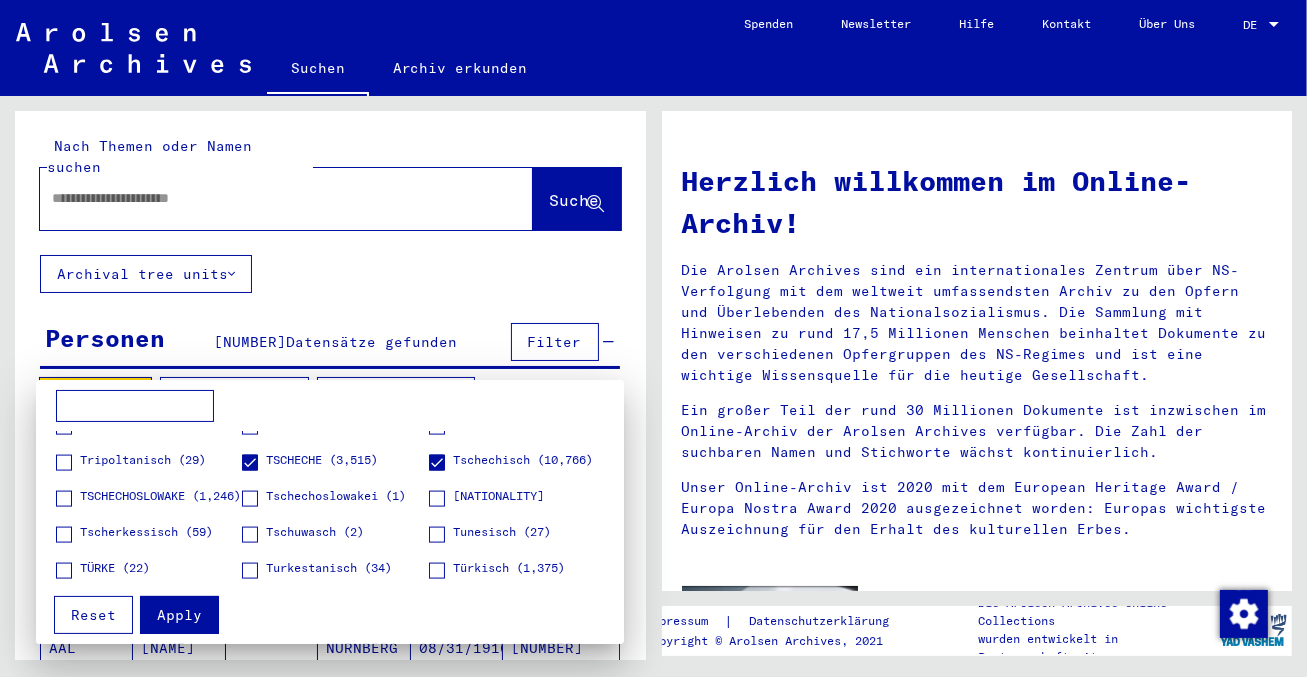 click at bounding box center (250, 499) 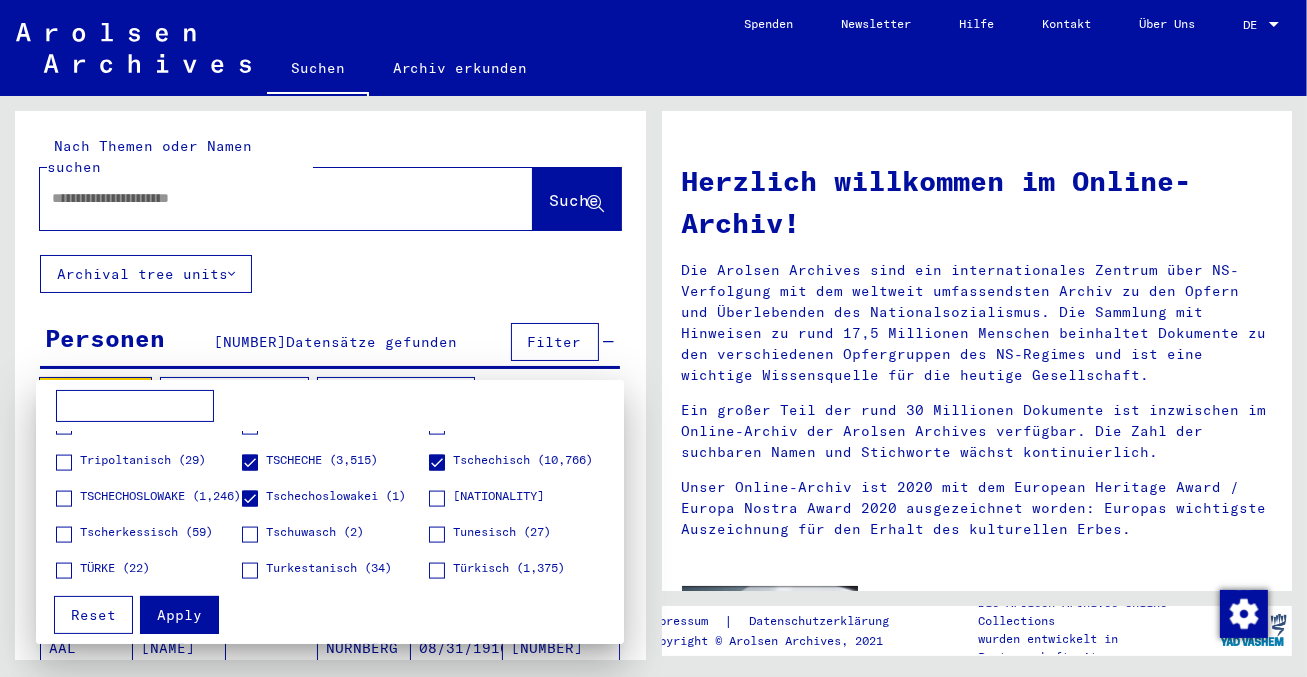 click at bounding box center (437, 499) 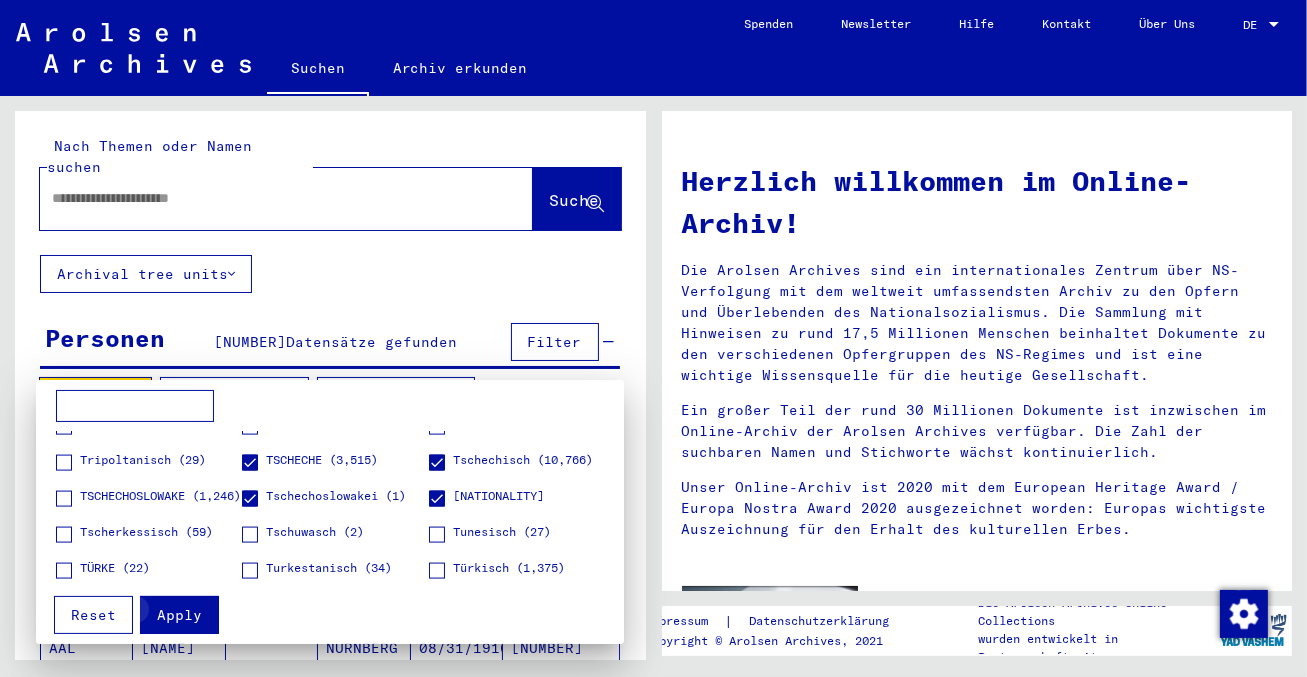 click on "Apply" at bounding box center [179, 615] 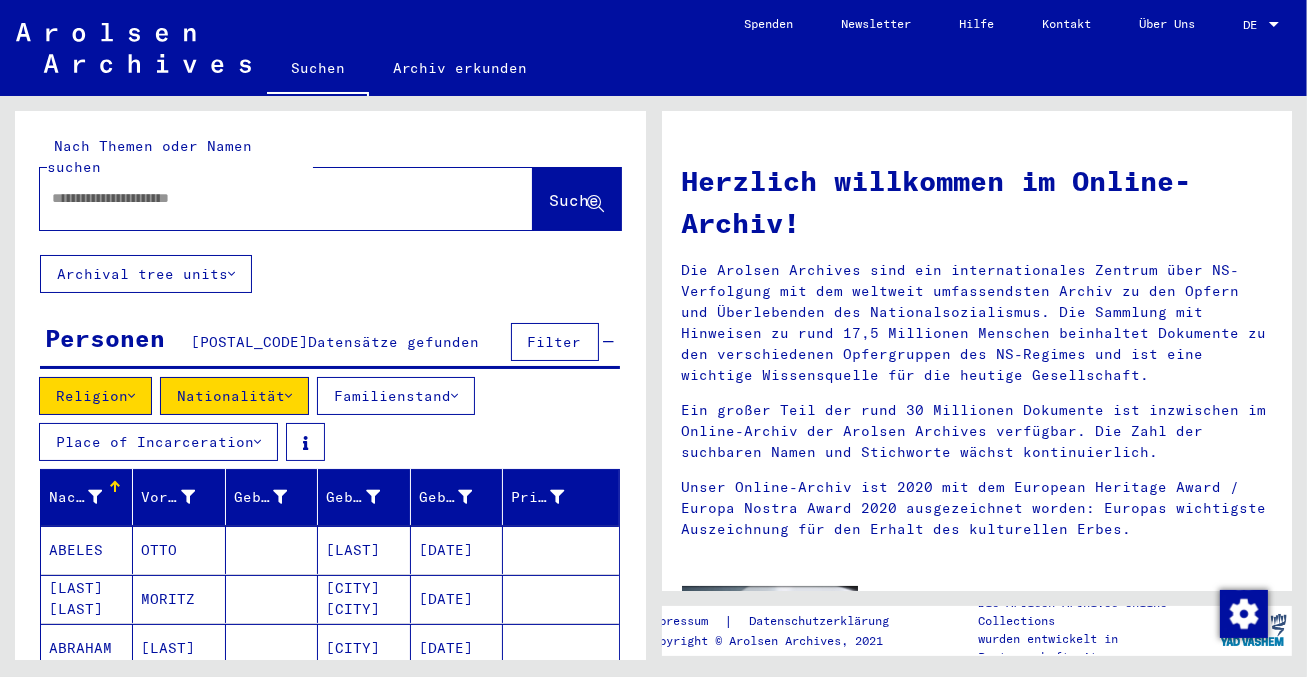 click on "Familienstand" at bounding box center [95, 396] 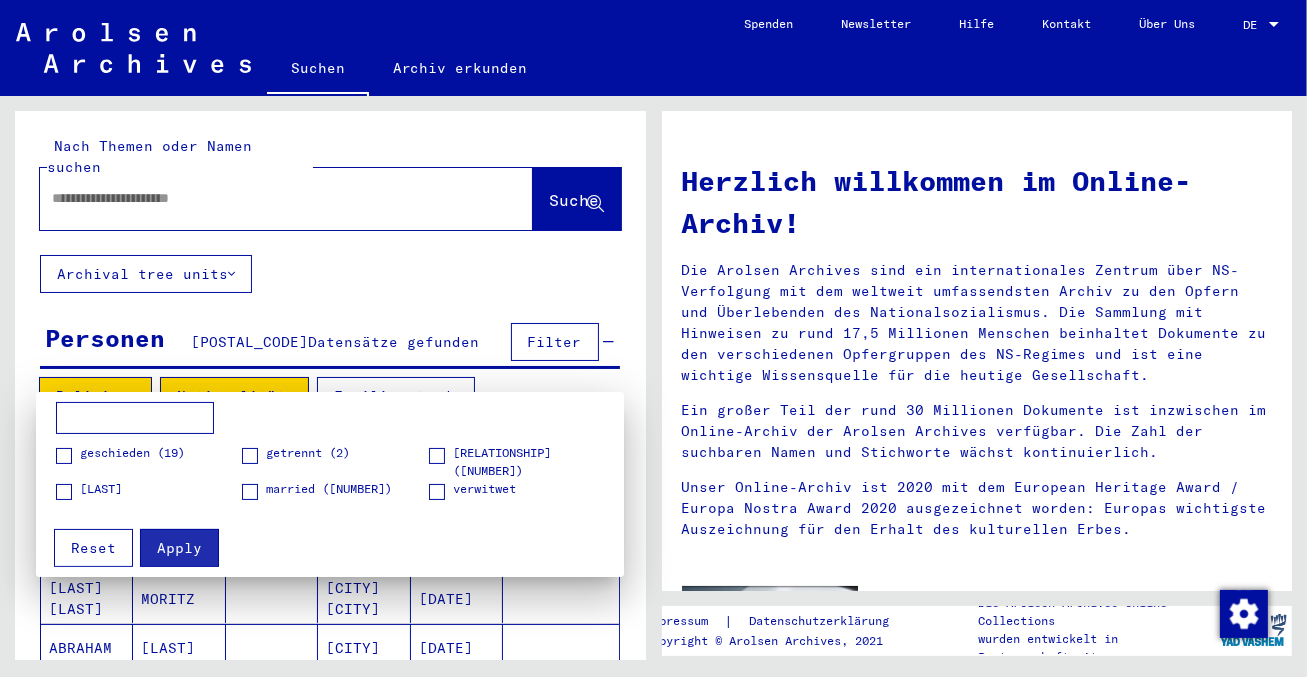 click at bounding box center [64, 492] 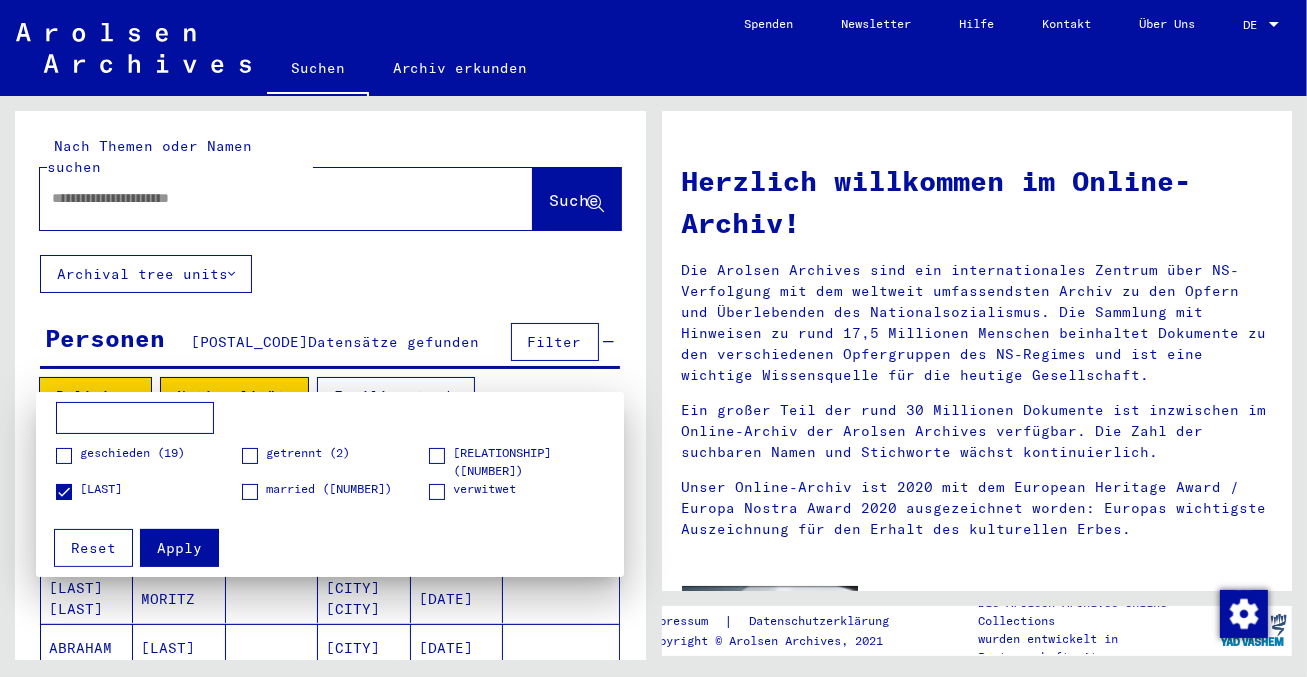 click on "Apply" at bounding box center (179, 548) 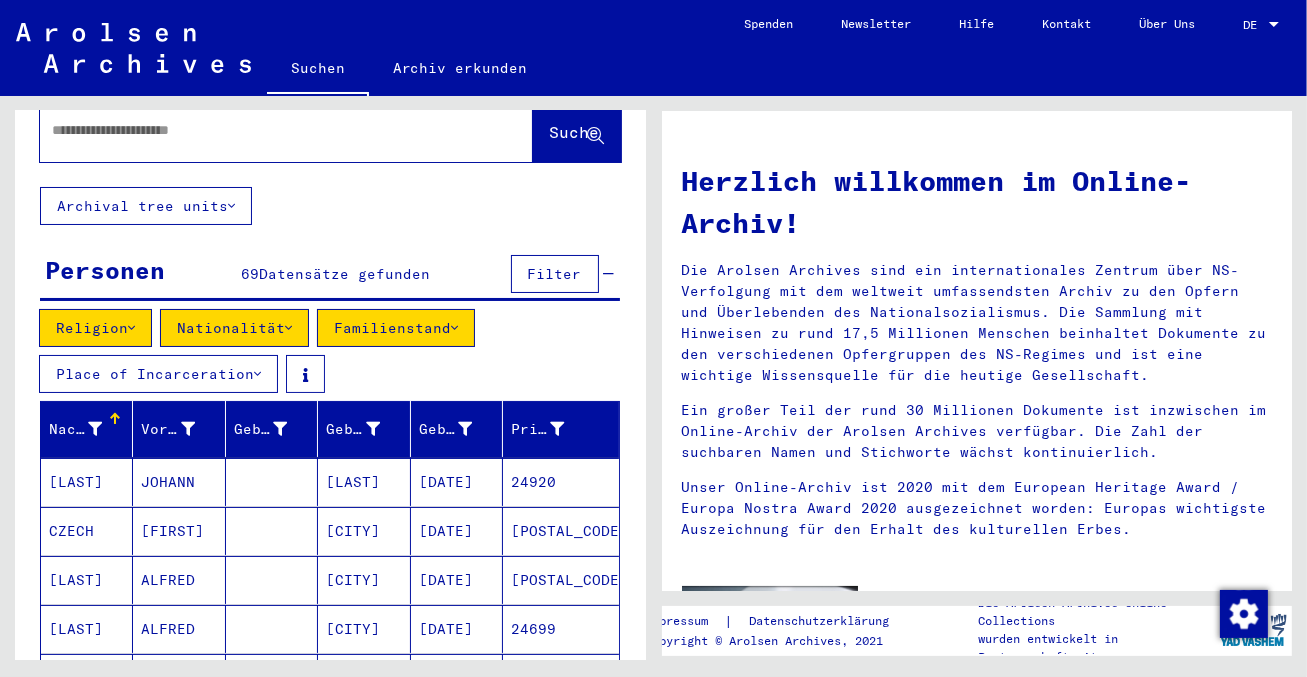scroll, scrollTop: 110, scrollLeft: 0, axis: vertical 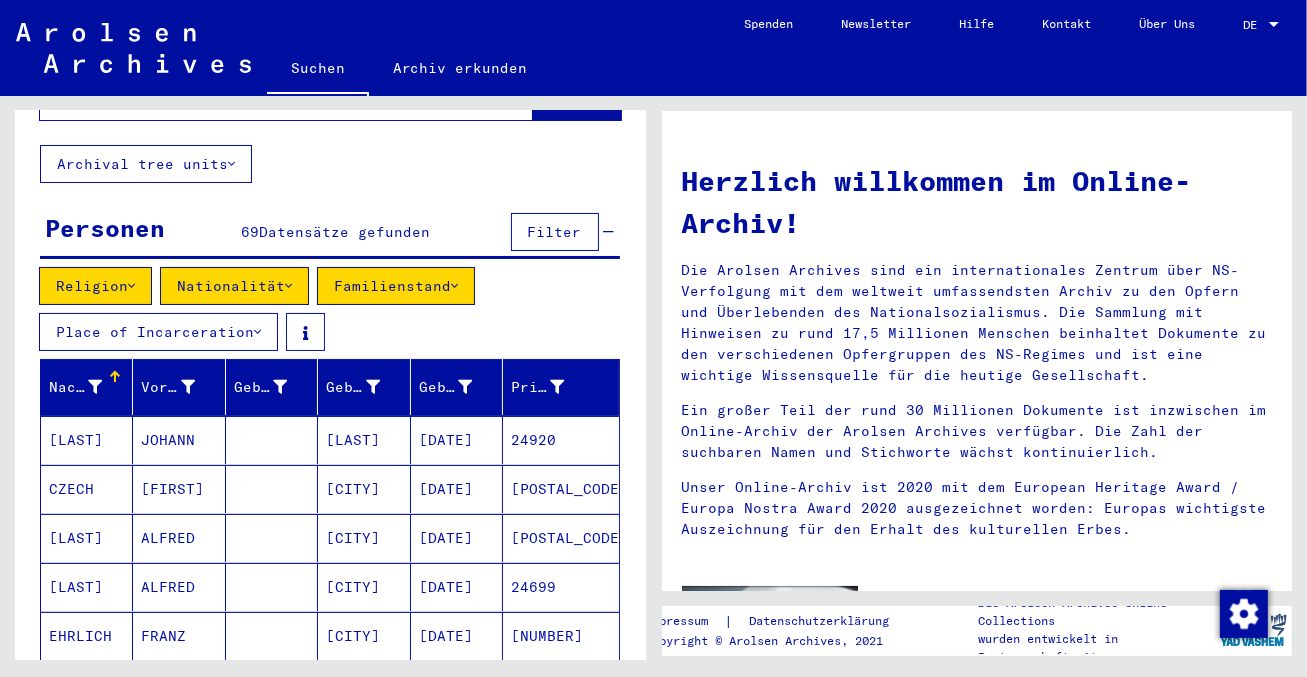 click on "Place of Incarceration" at bounding box center [95, 286] 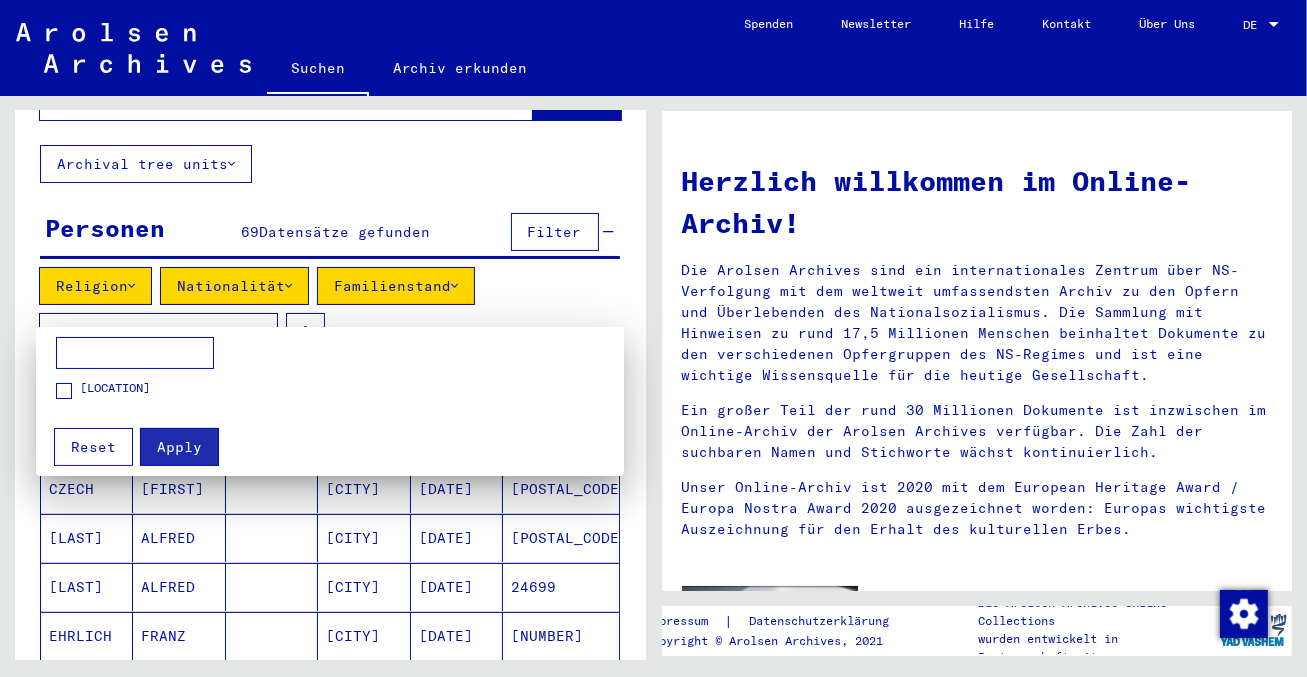 click at bounding box center [135, 353] 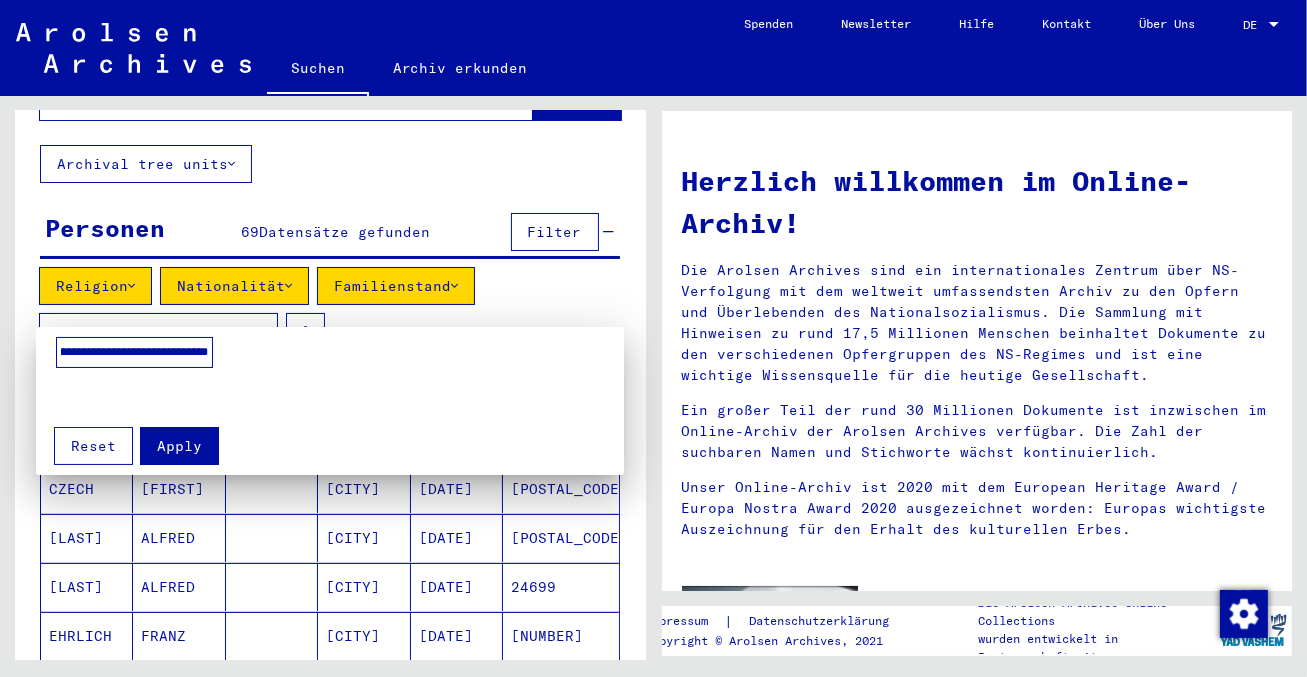 scroll, scrollTop: 0, scrollLeft: 186, axis: horizontal 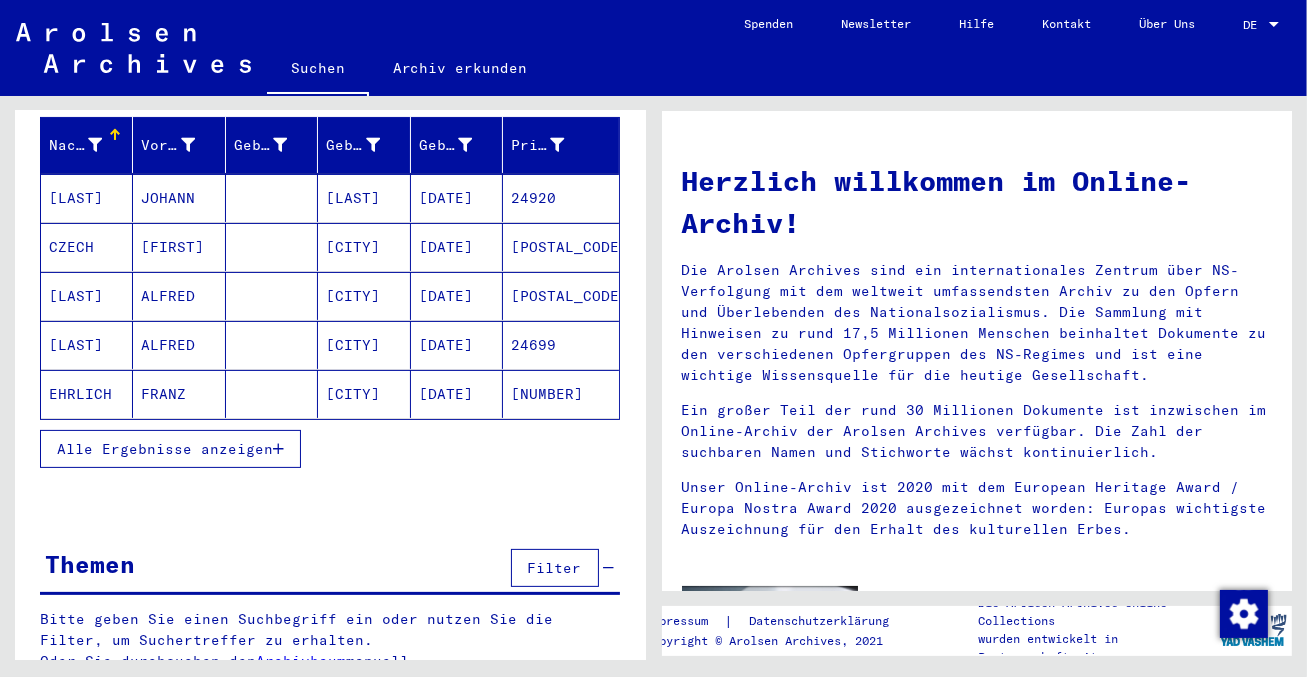 click on "Filter" at bounding box center [555, 568] 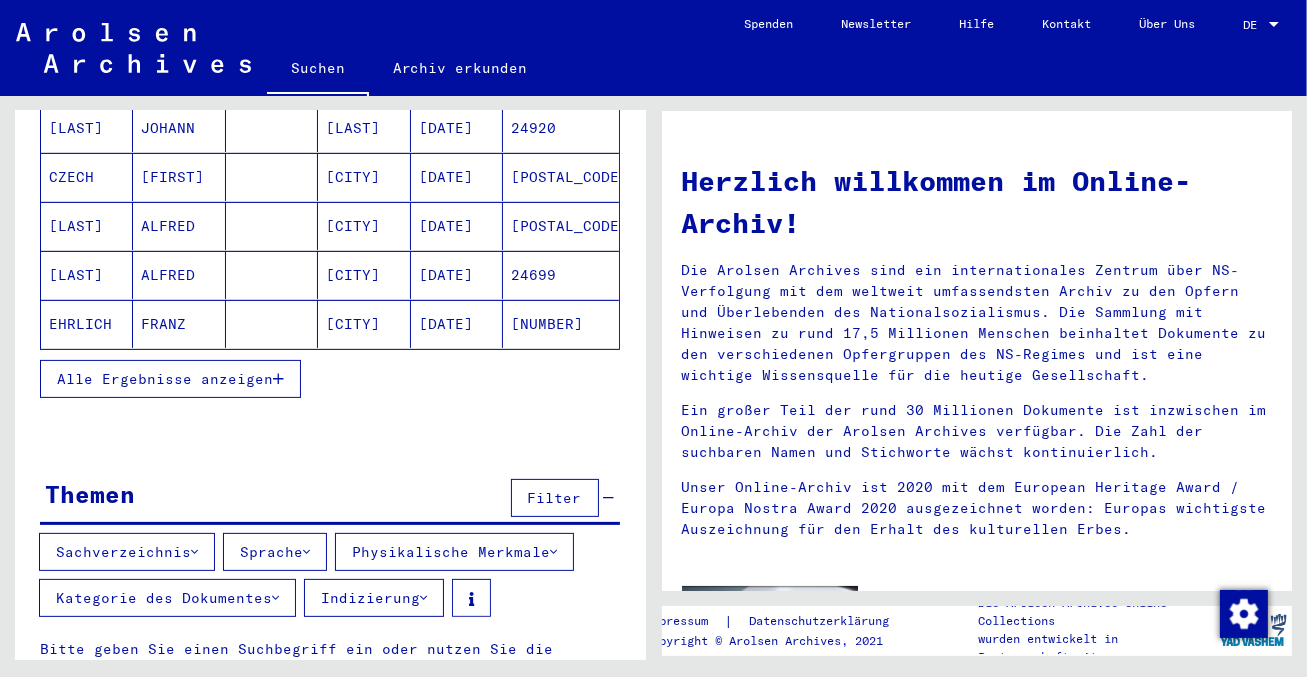 scroll, scrollTop: 451, scrollLeft: 0, axis: vertical 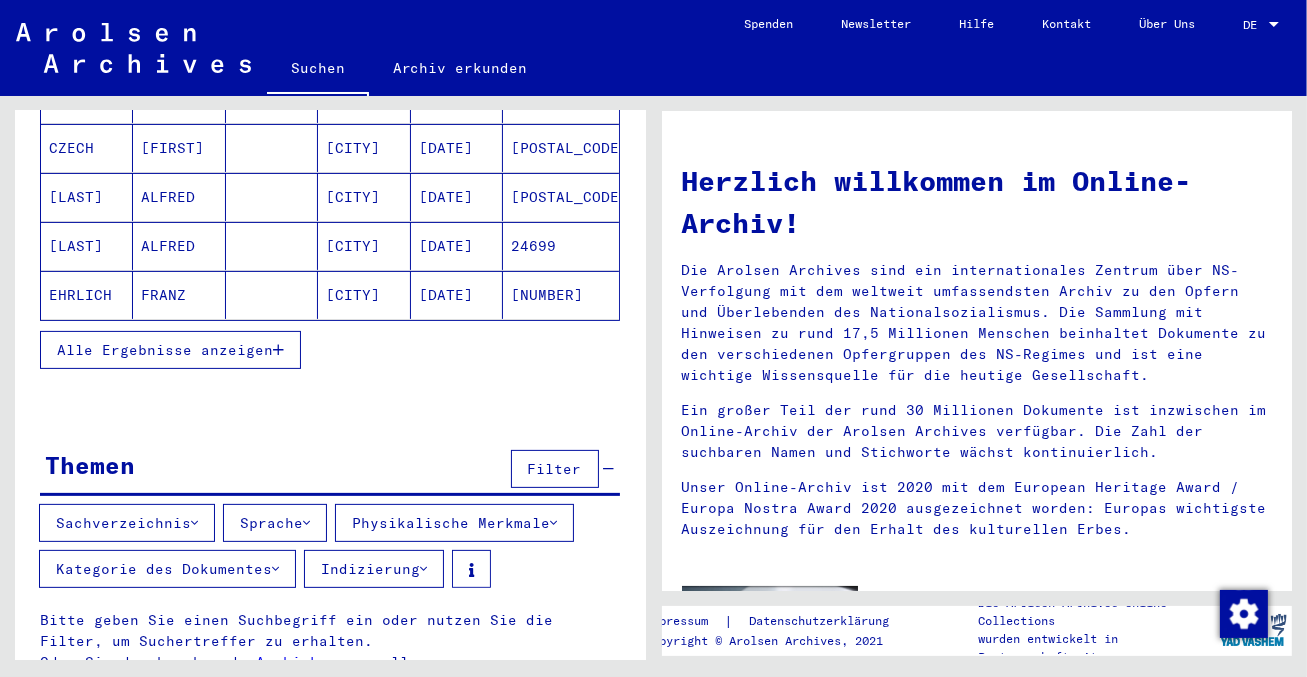 click on "Filter" at bounding box center [555, 469] 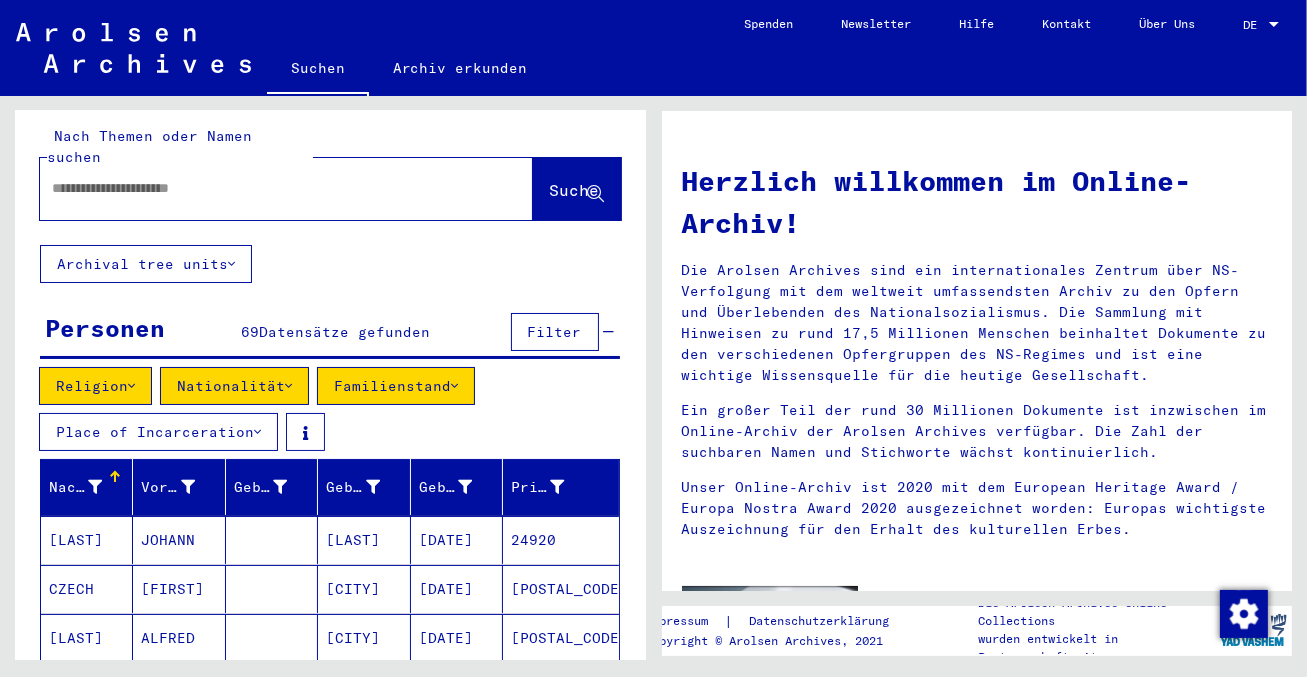 scroll, scrollTop: 0, scrollLeft: 0, axis: both 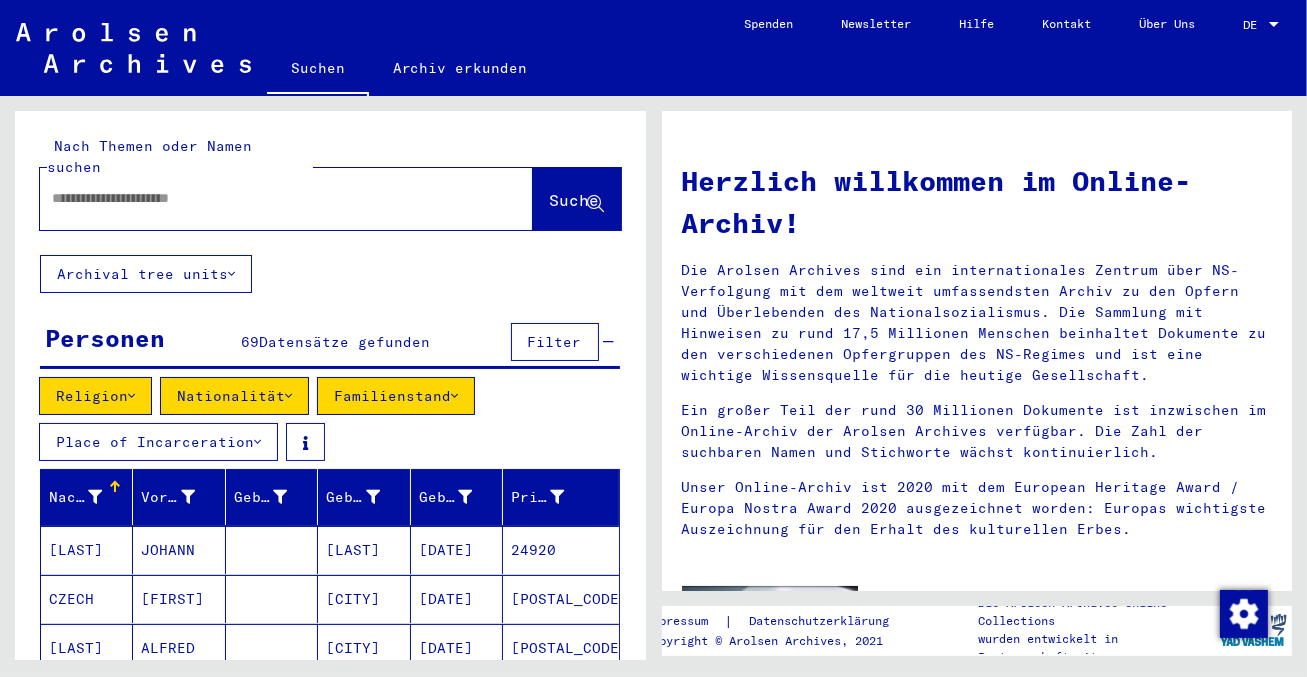 click at bounding box center (609, 342) 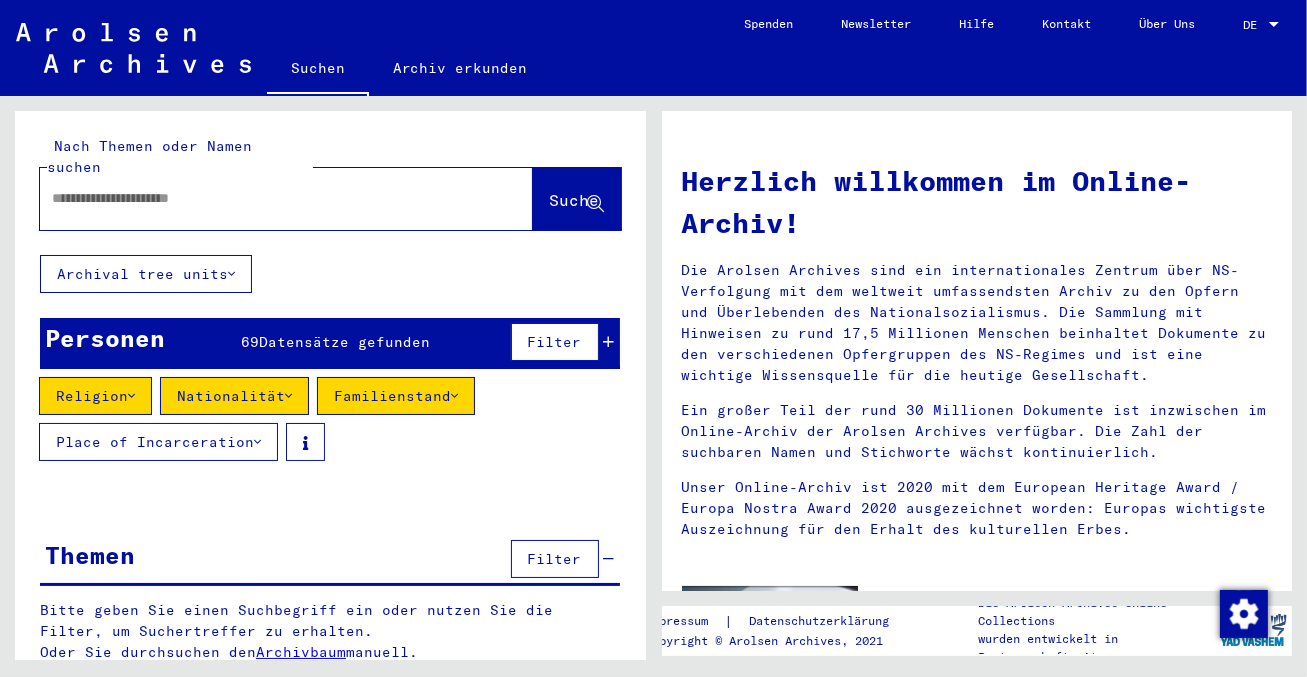 click at bounding box center [262, 198] 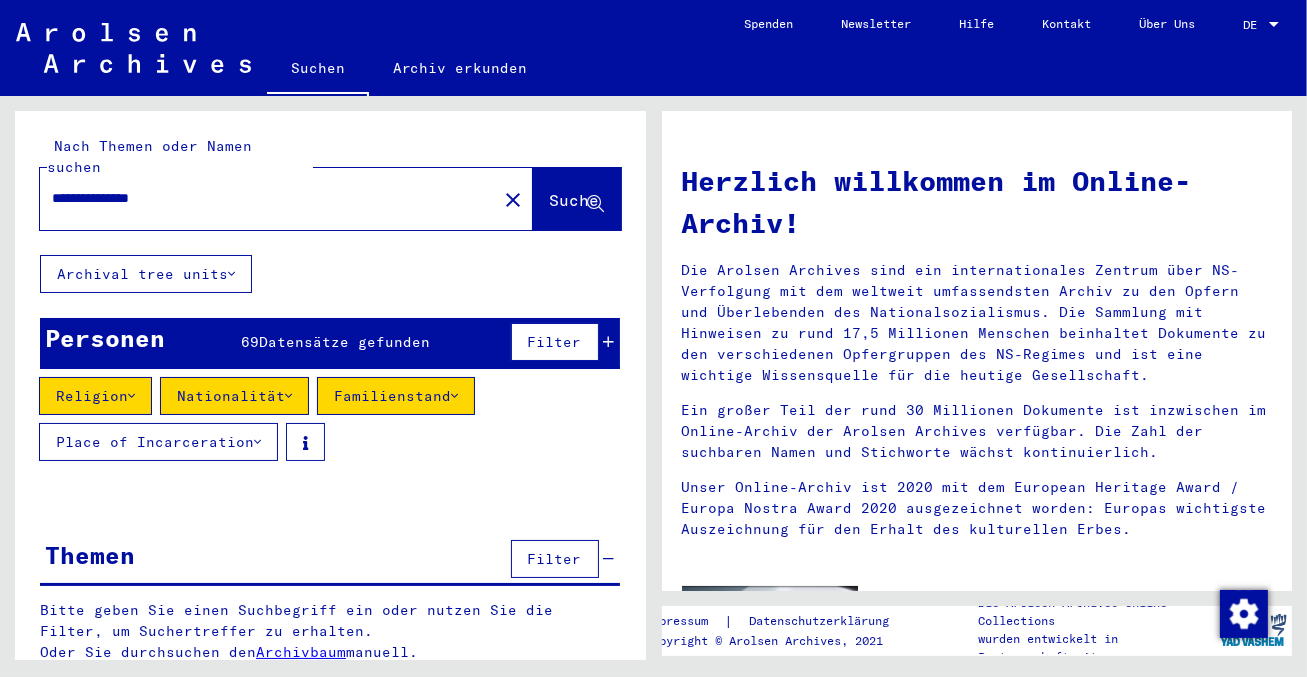 click on "**********" at bounding box center [256, 198] 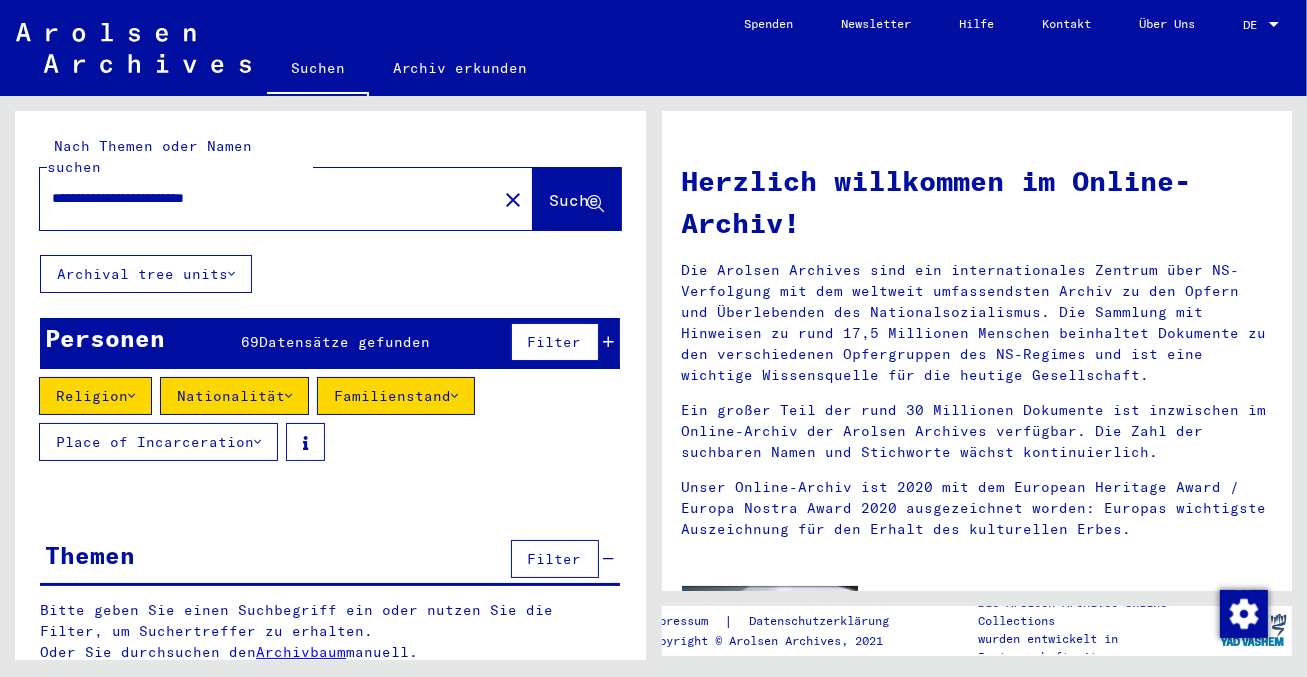 type on "**********" 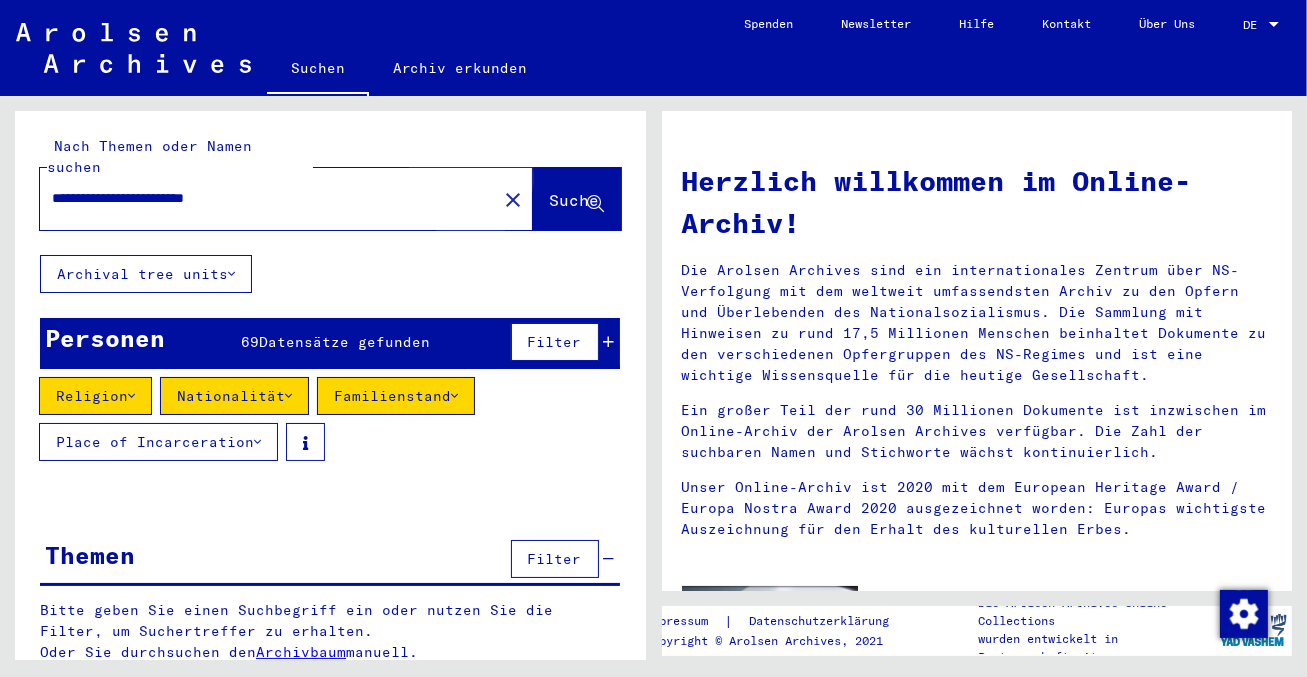 click on "Suche" at bounding box center (575, 200) 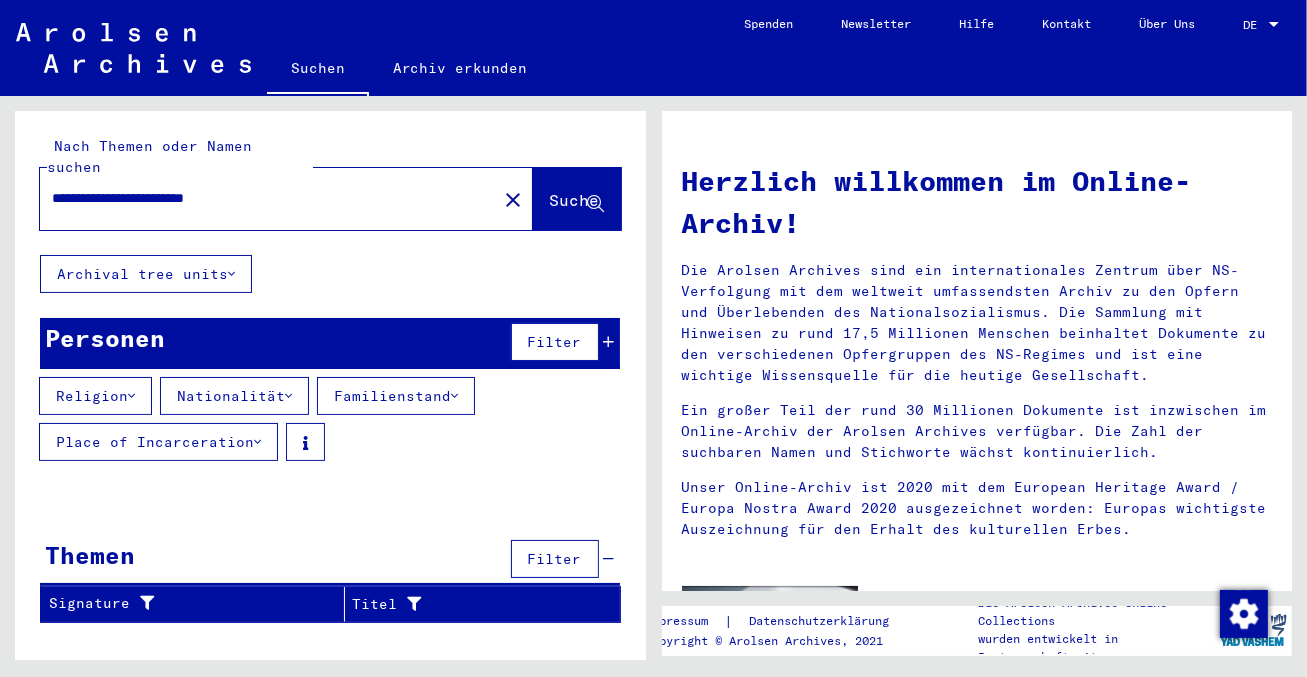 click on "Archival tree units" at bounding box center (146, 274) 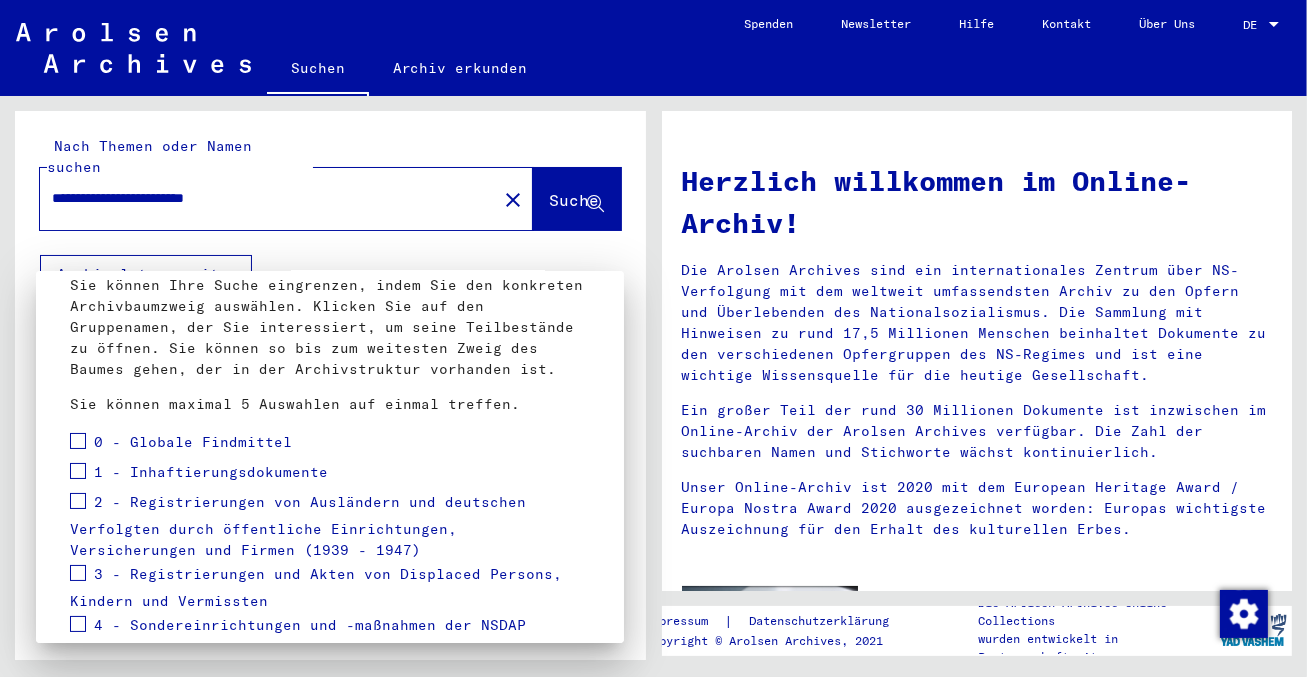 scroll, scrollTop: 110, scrollLeft: 0, axis: vertical 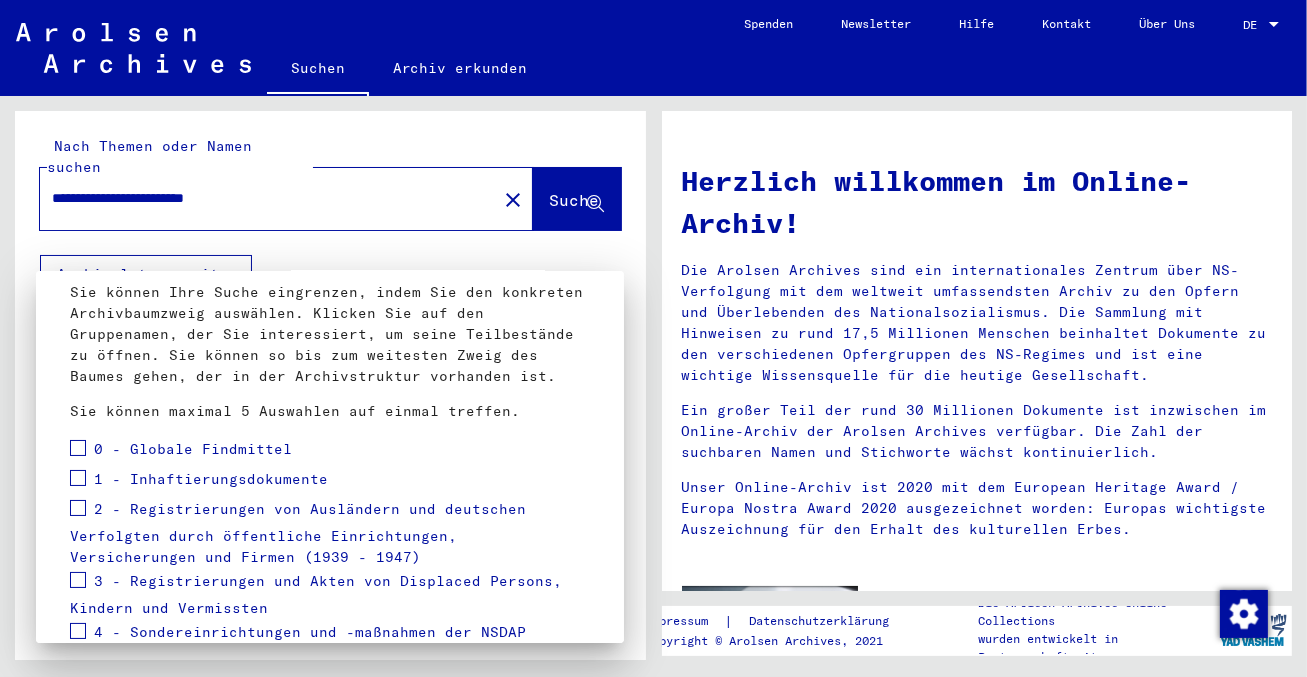 click at bounding box center (78, 478) 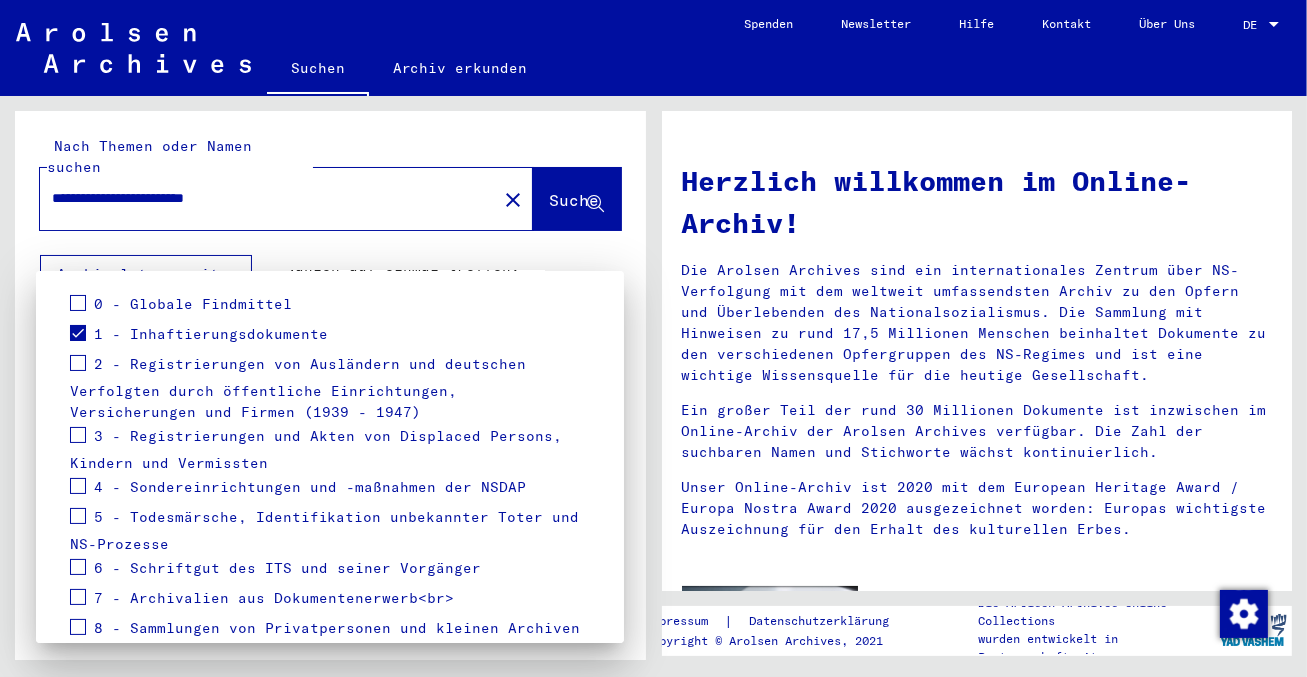 scroll, scrollTop: 331, scrollLeft: 0, axis: vertical 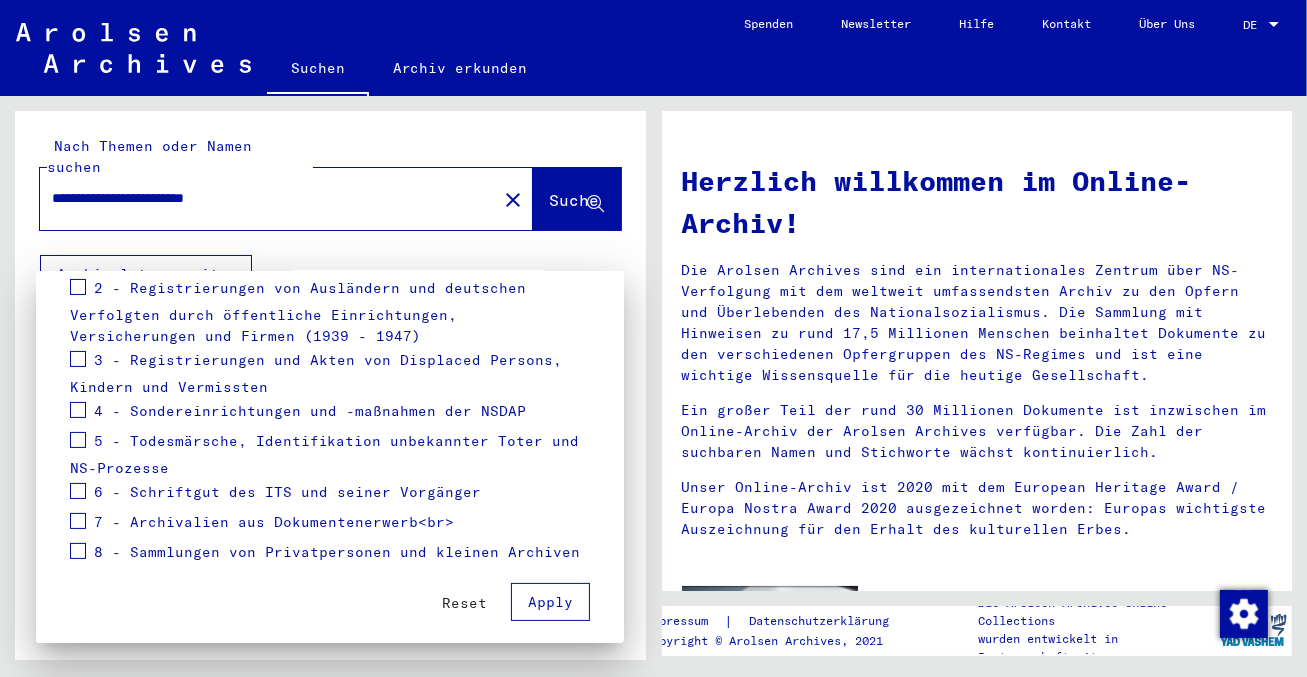 click on "Apply" at bounding box center (550, 602) 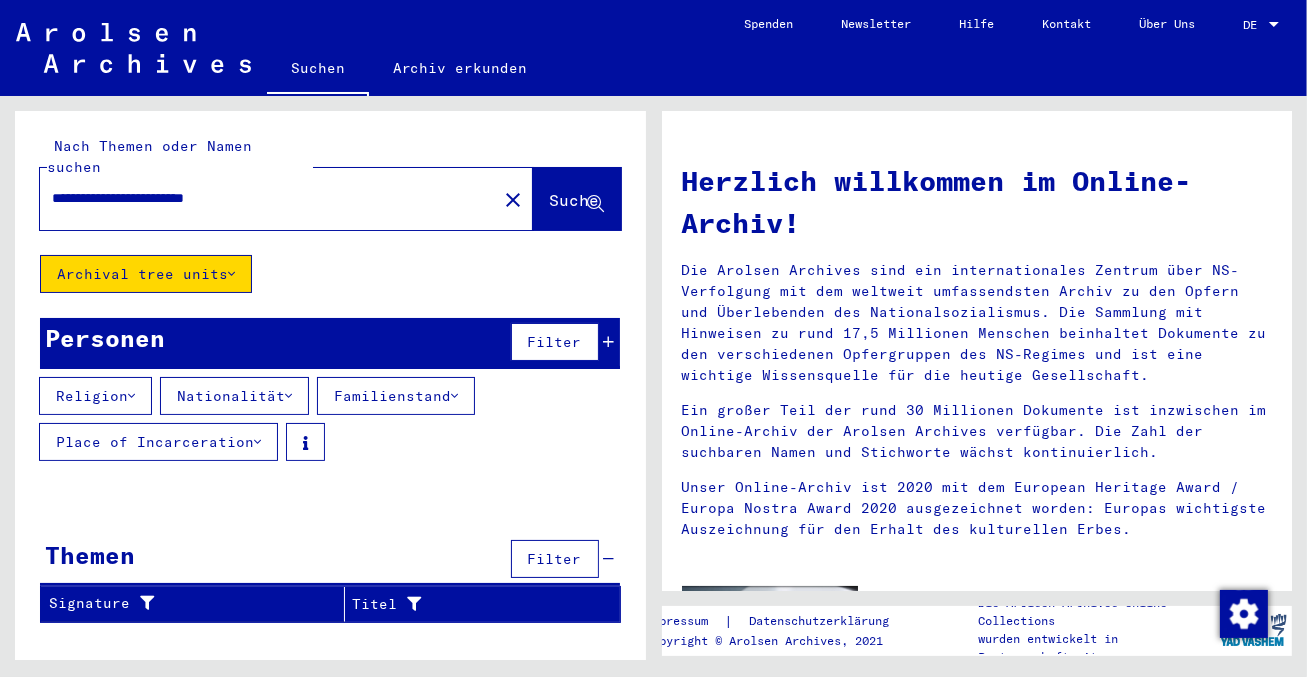 click at bounding box center (131, 396) 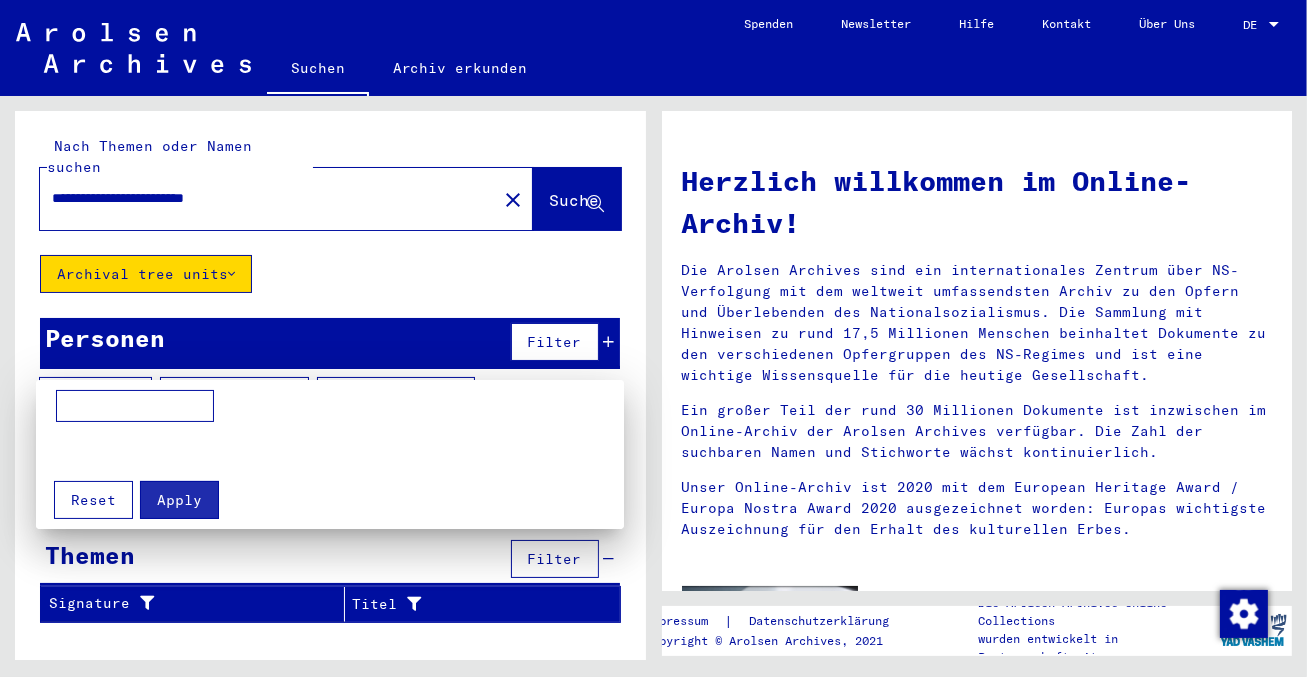 click at bounding box center (135, 406) 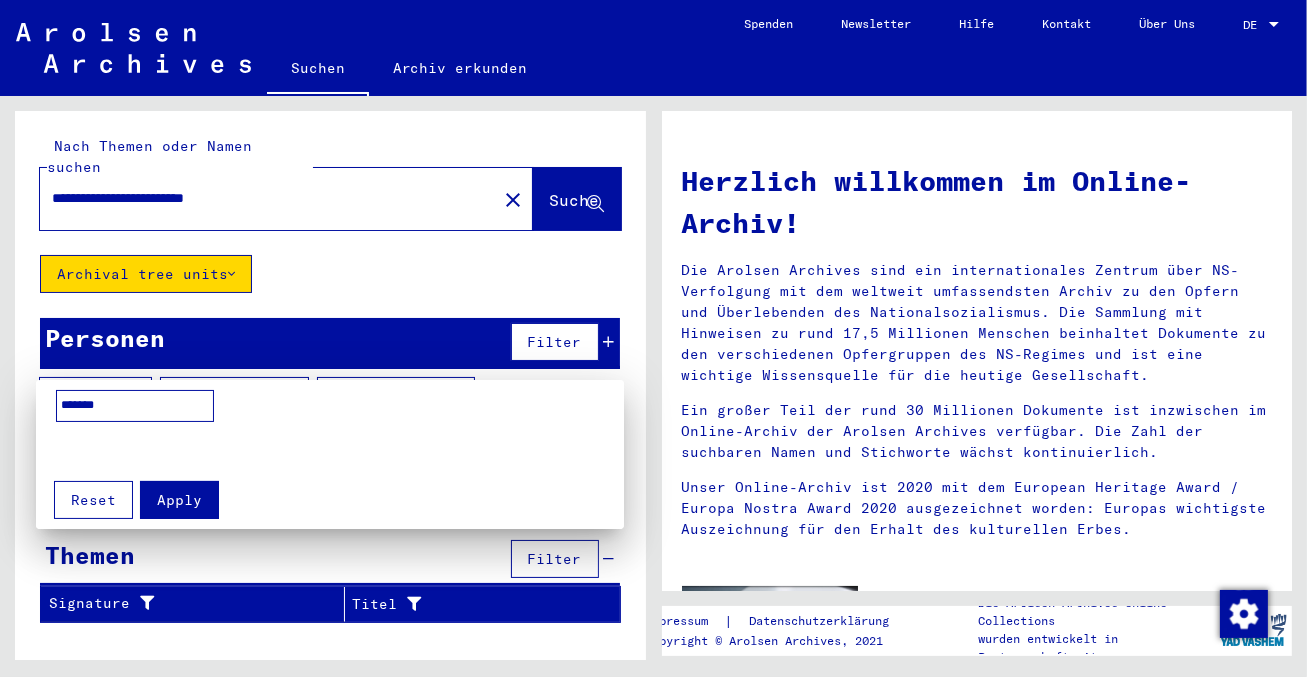 type on "*******" 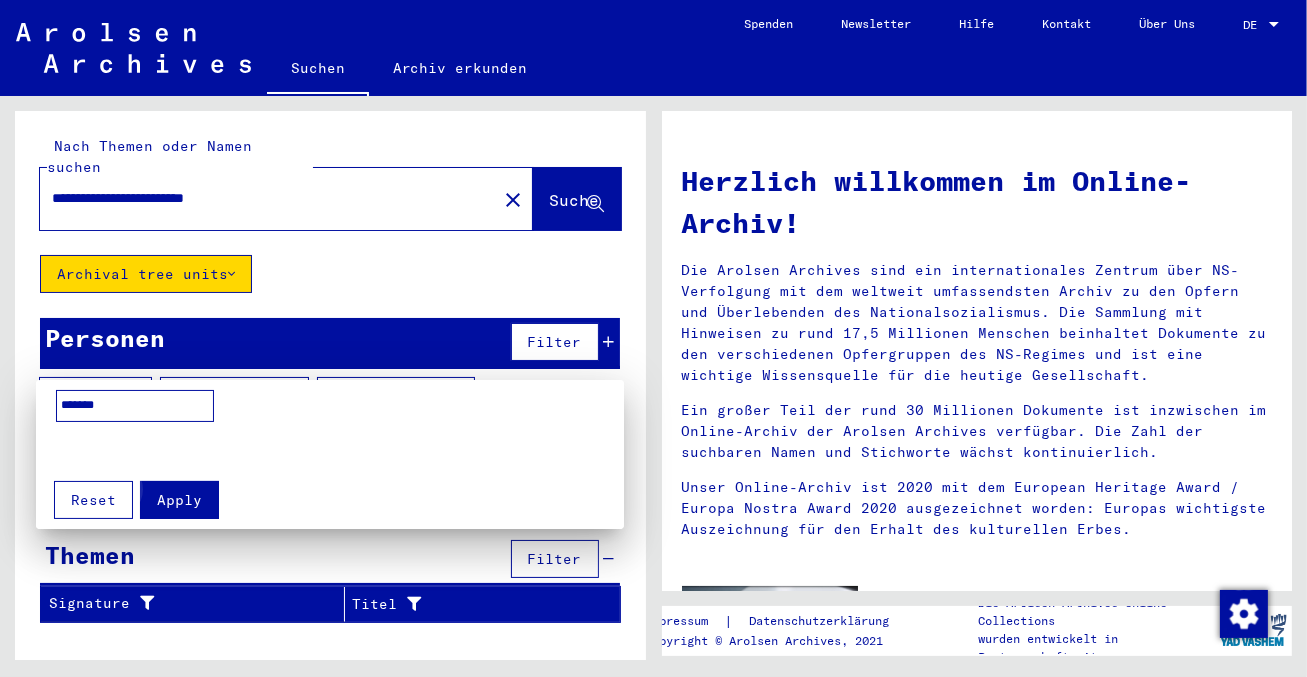 click on "Apply" at bounding box center (179, 500) 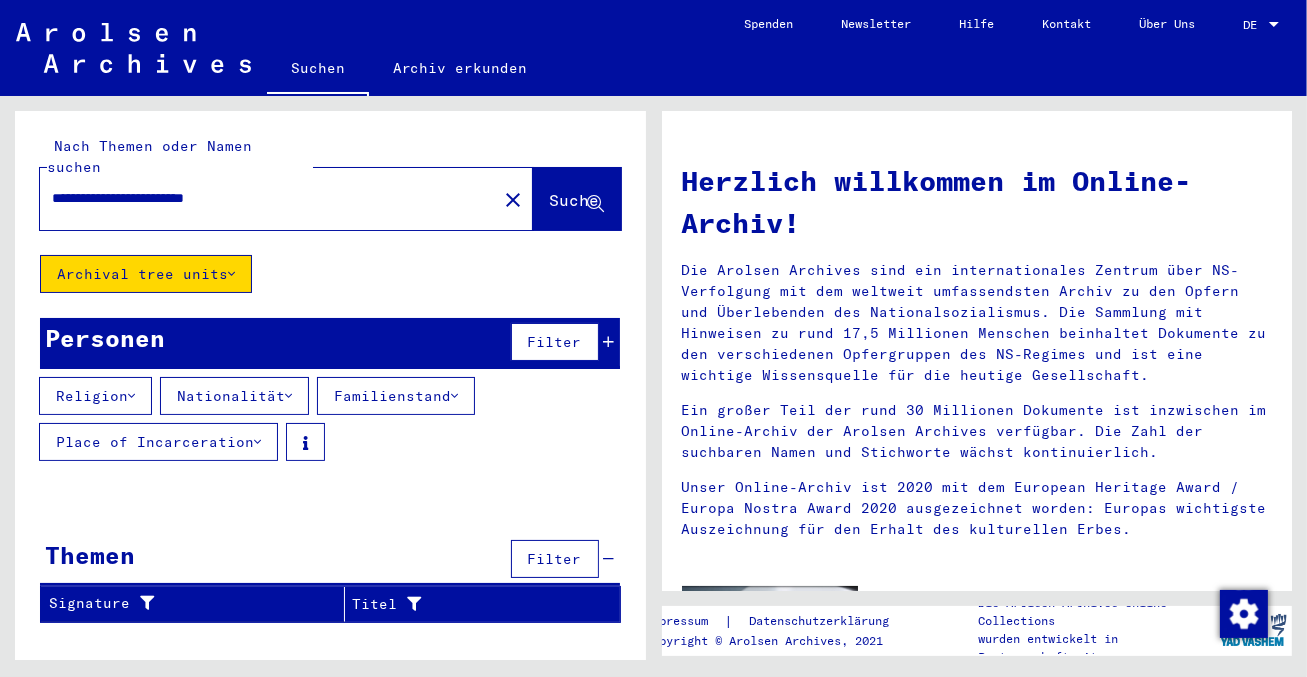 click on "Suche" at bounding box center [575, 200] 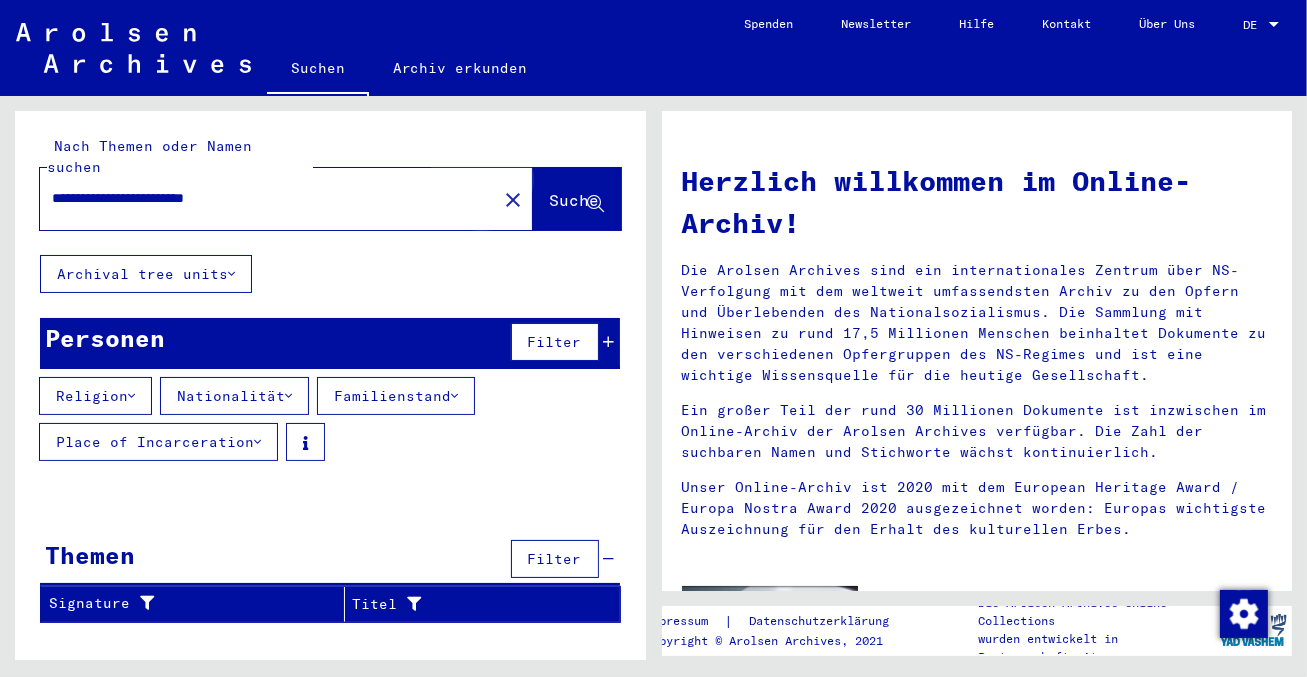 click on "Suche" at bounding box center [575, 200] 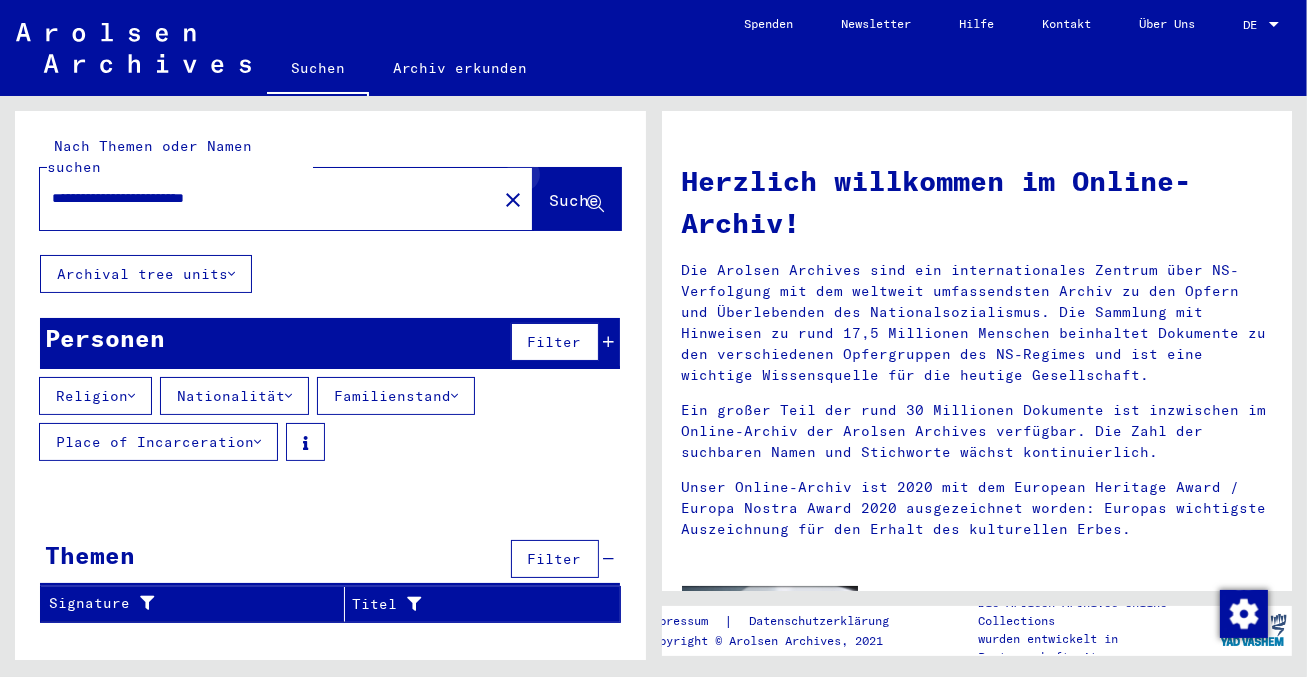 click at bounding box center [595, 204] 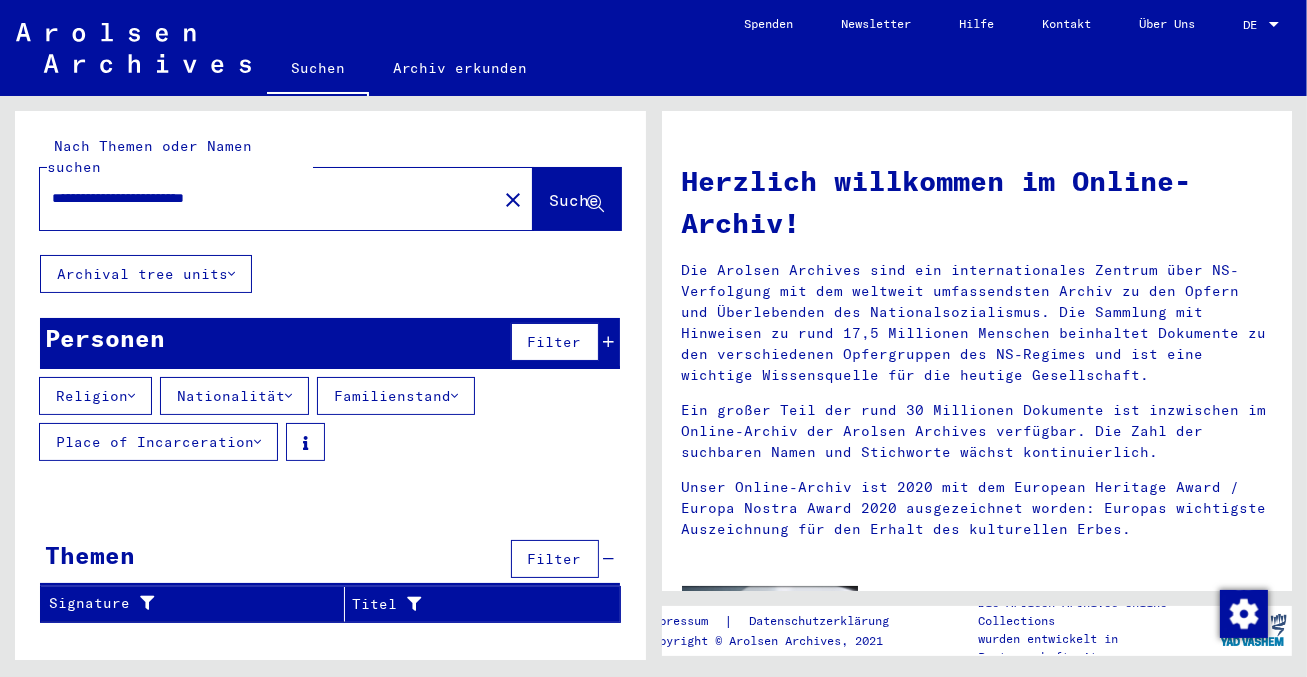 click on "**********" at bounding box center (262, 198) 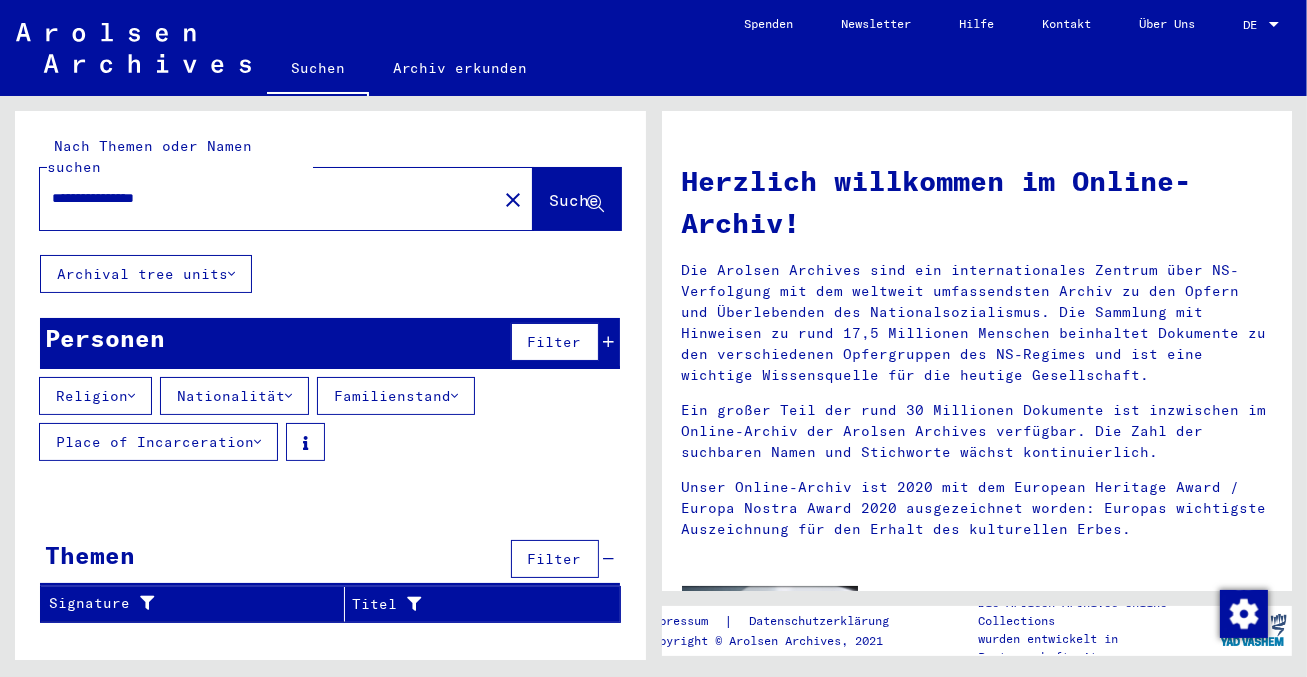 type on "**********" 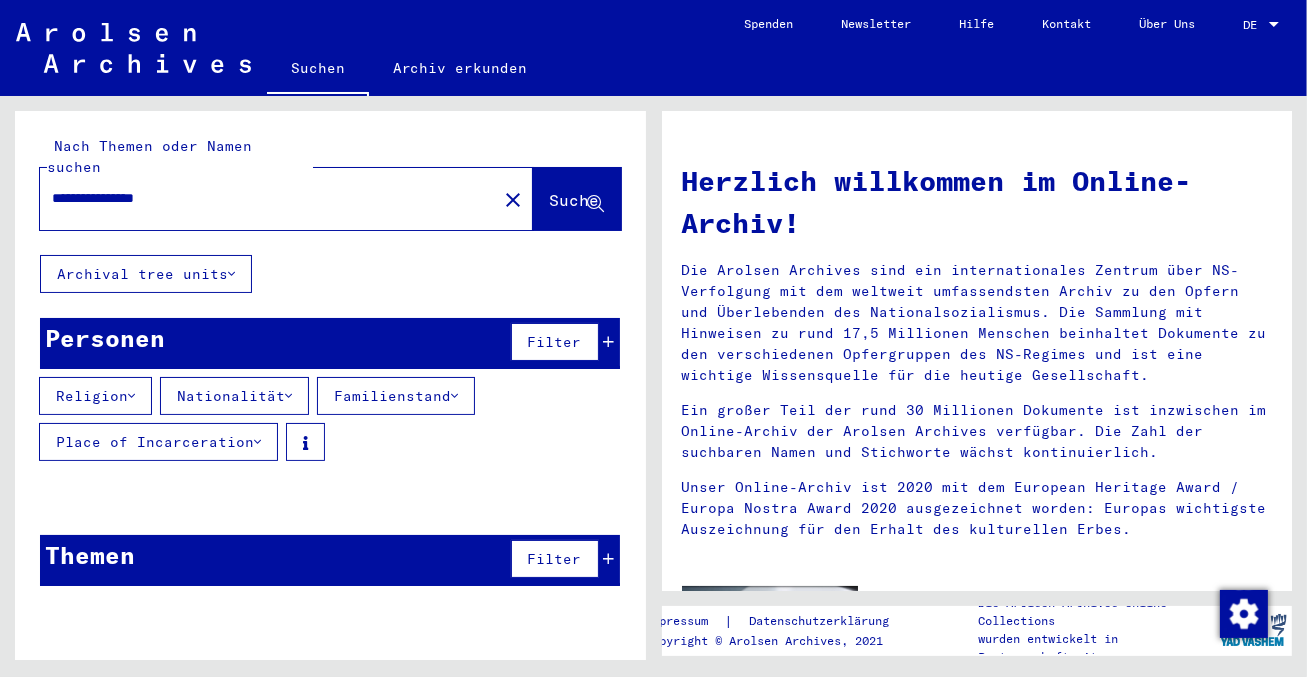 click on "Filter" at bounding box center [555, 559] 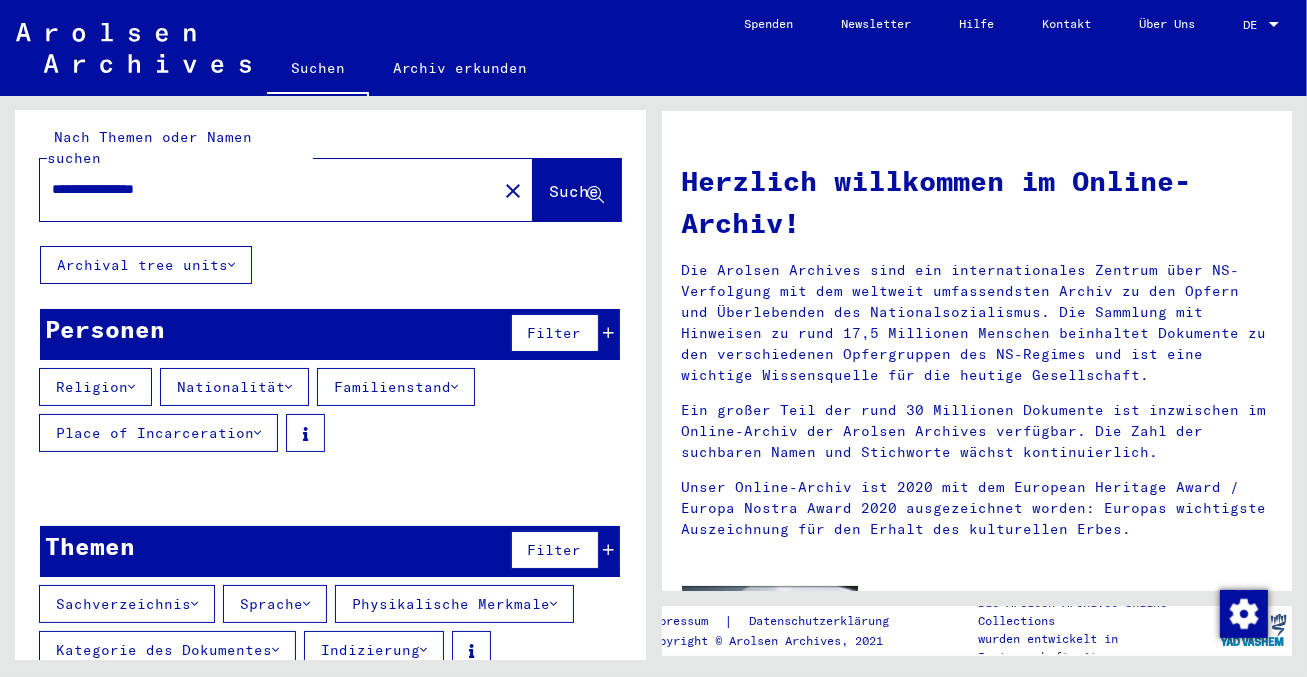 scroll, scrollTop: 0, scrollLeft: 0, axis: both 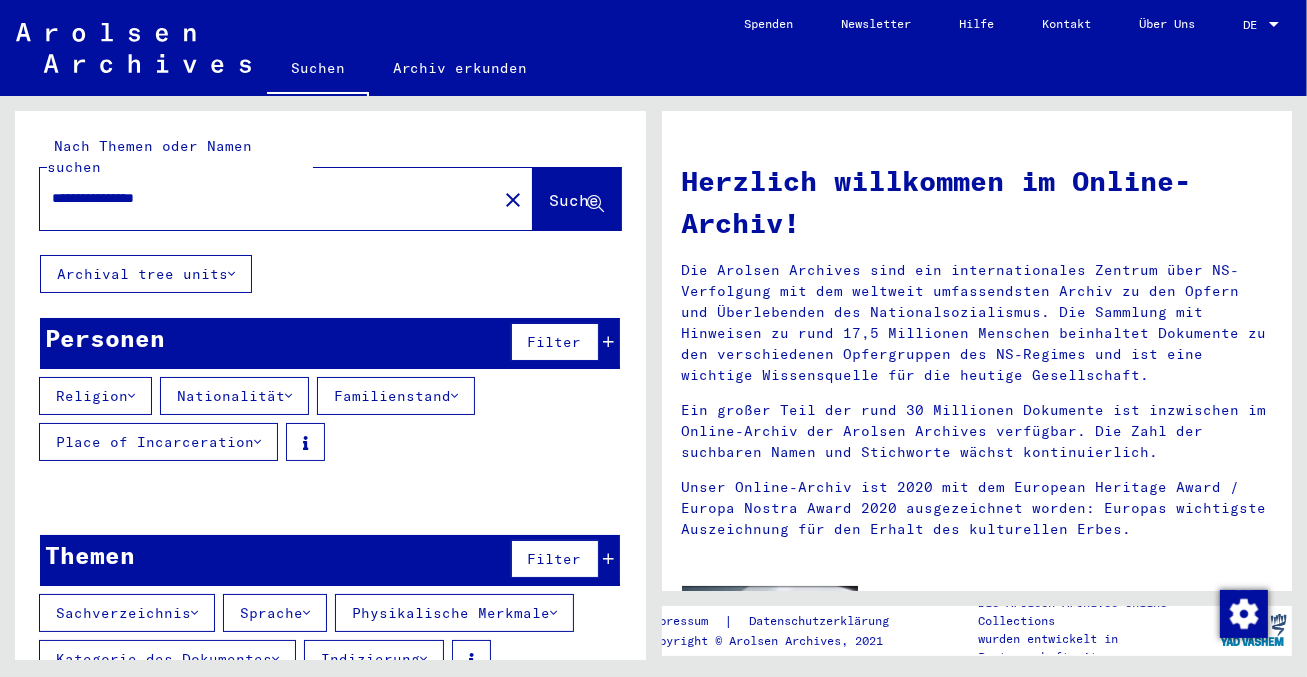 click on "Religion" at bounding box center [95, 396] 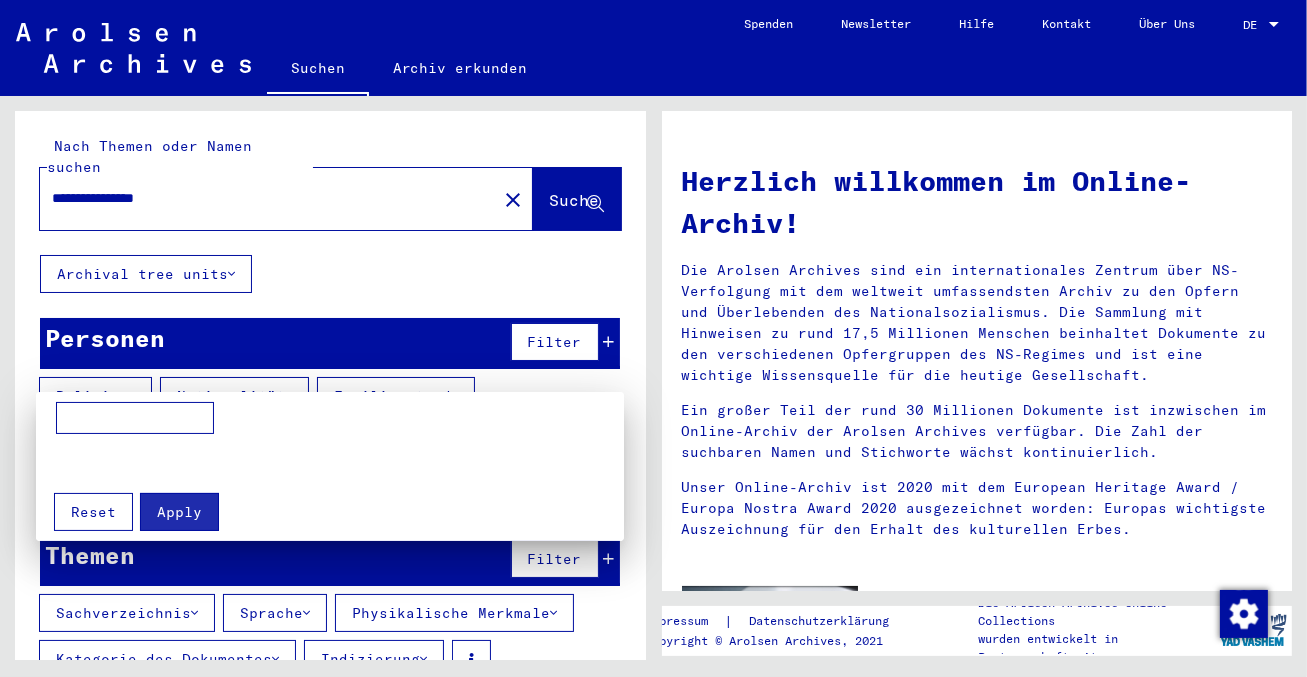 click at bounding box center (135, 418) 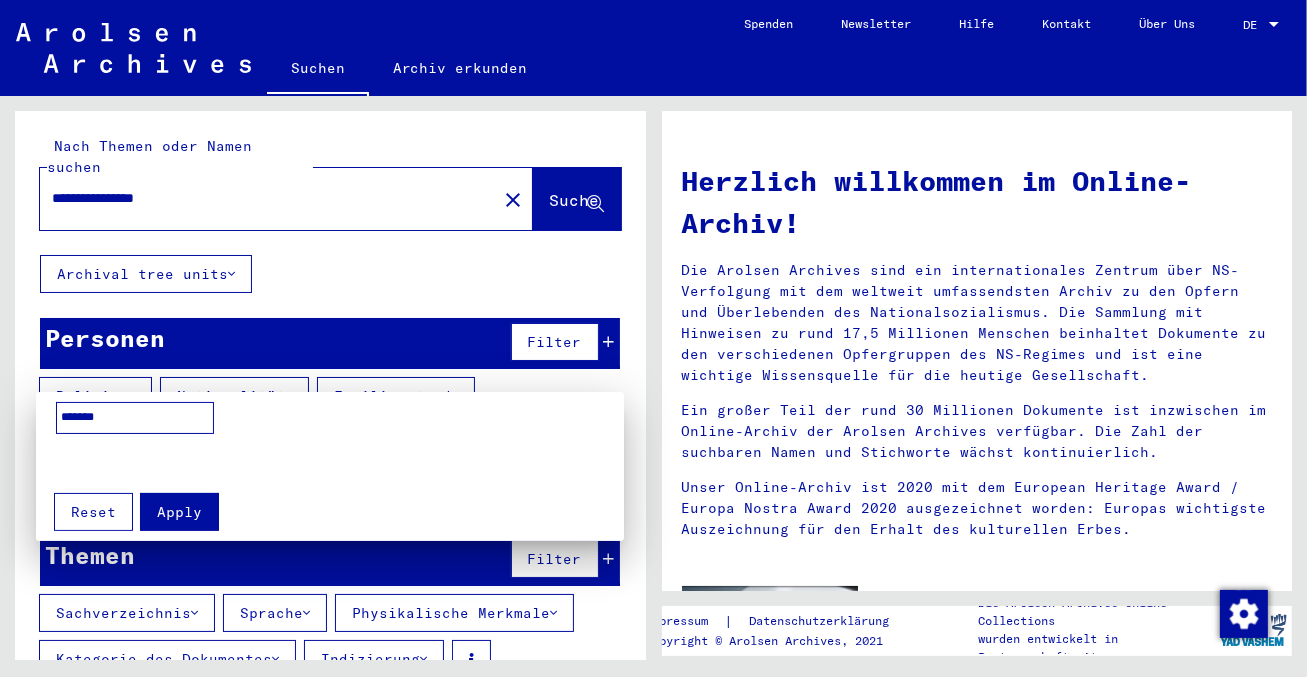 type on "*******" 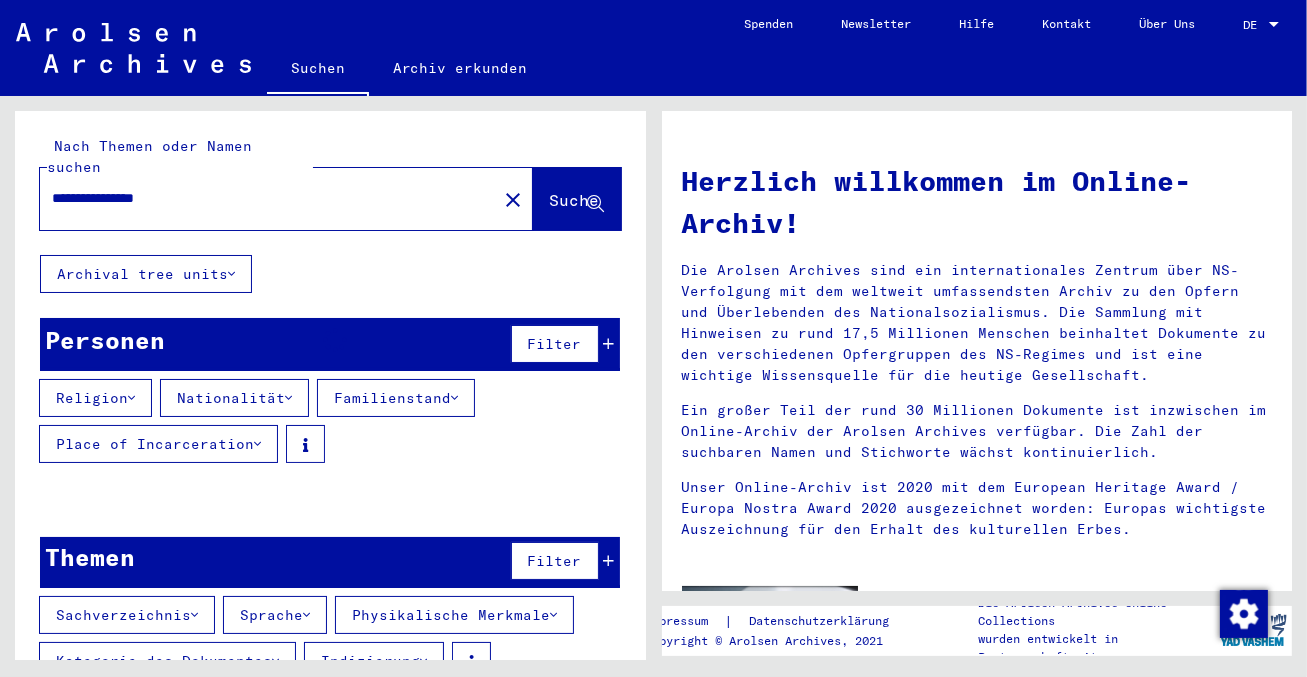 click on "Nationalität" at bounding box center [95, 398] 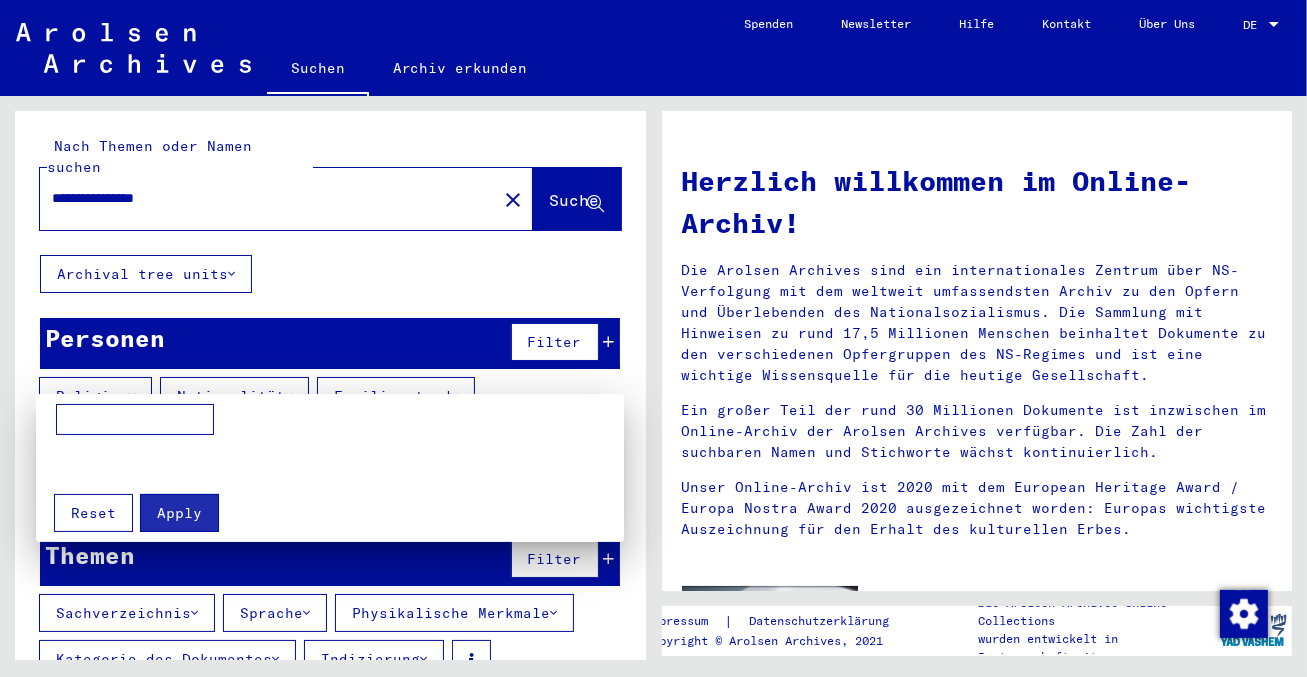 click at bounding box center (653, 338) 